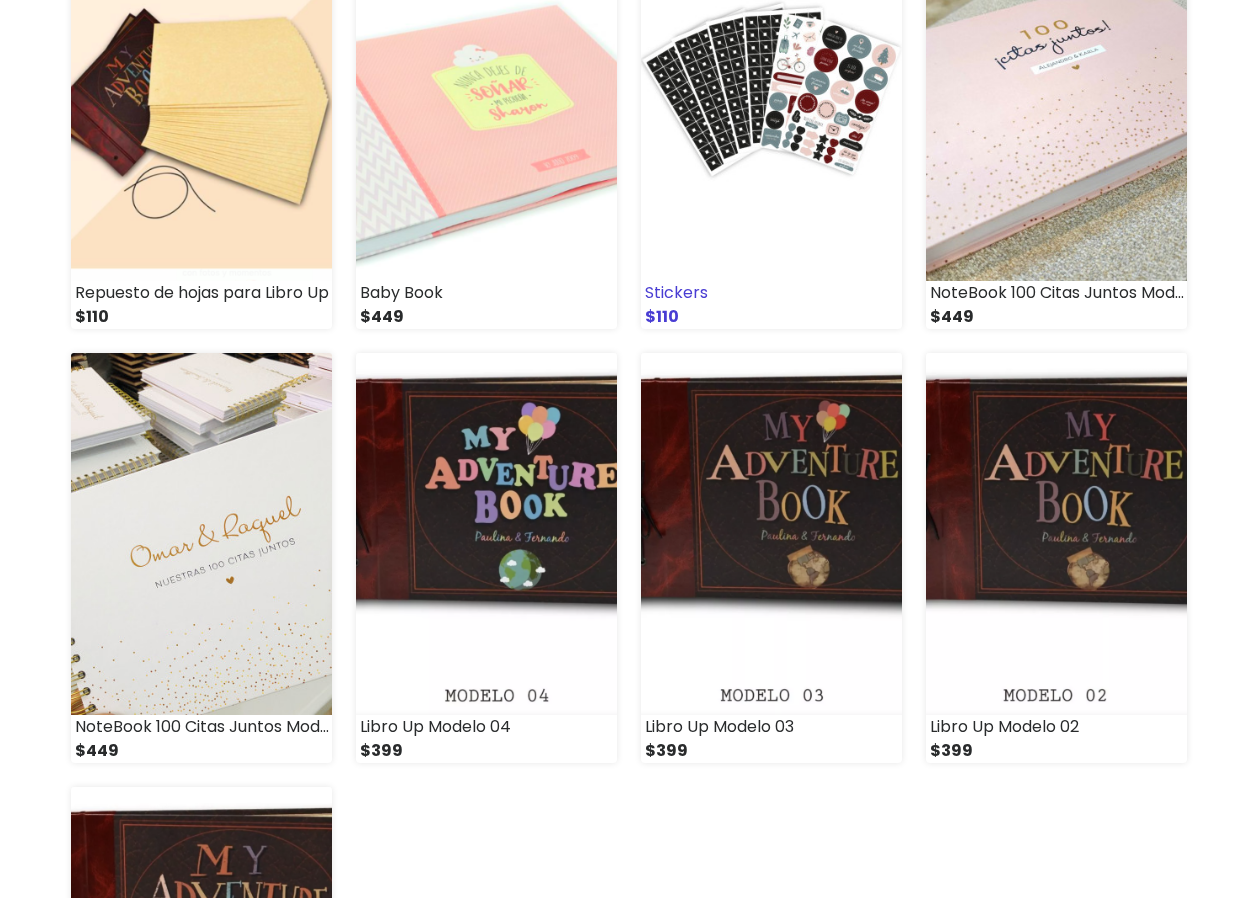 scroll, scrollTop: 400, scrollLeft: 0, axis: vertical 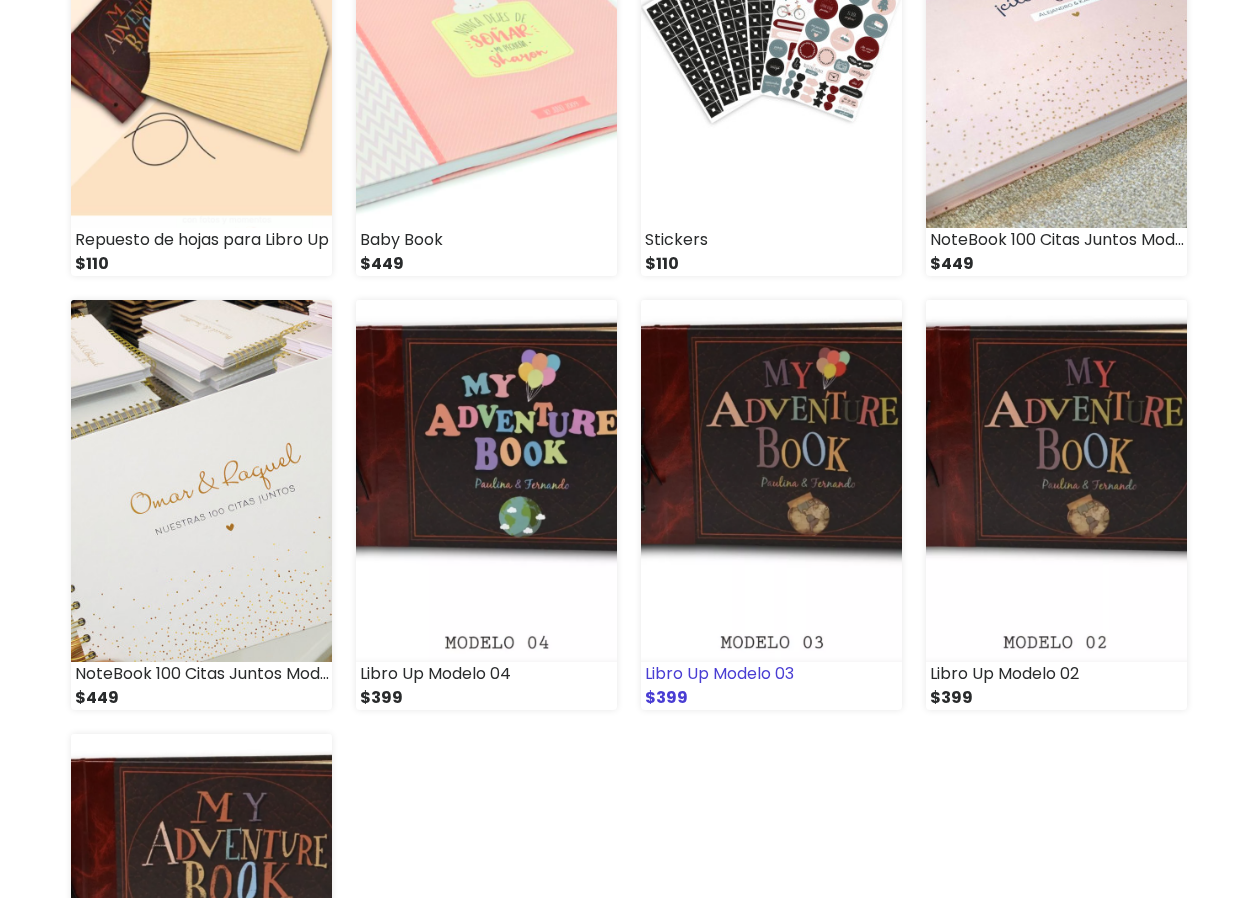click at bounding box center (771, 481) 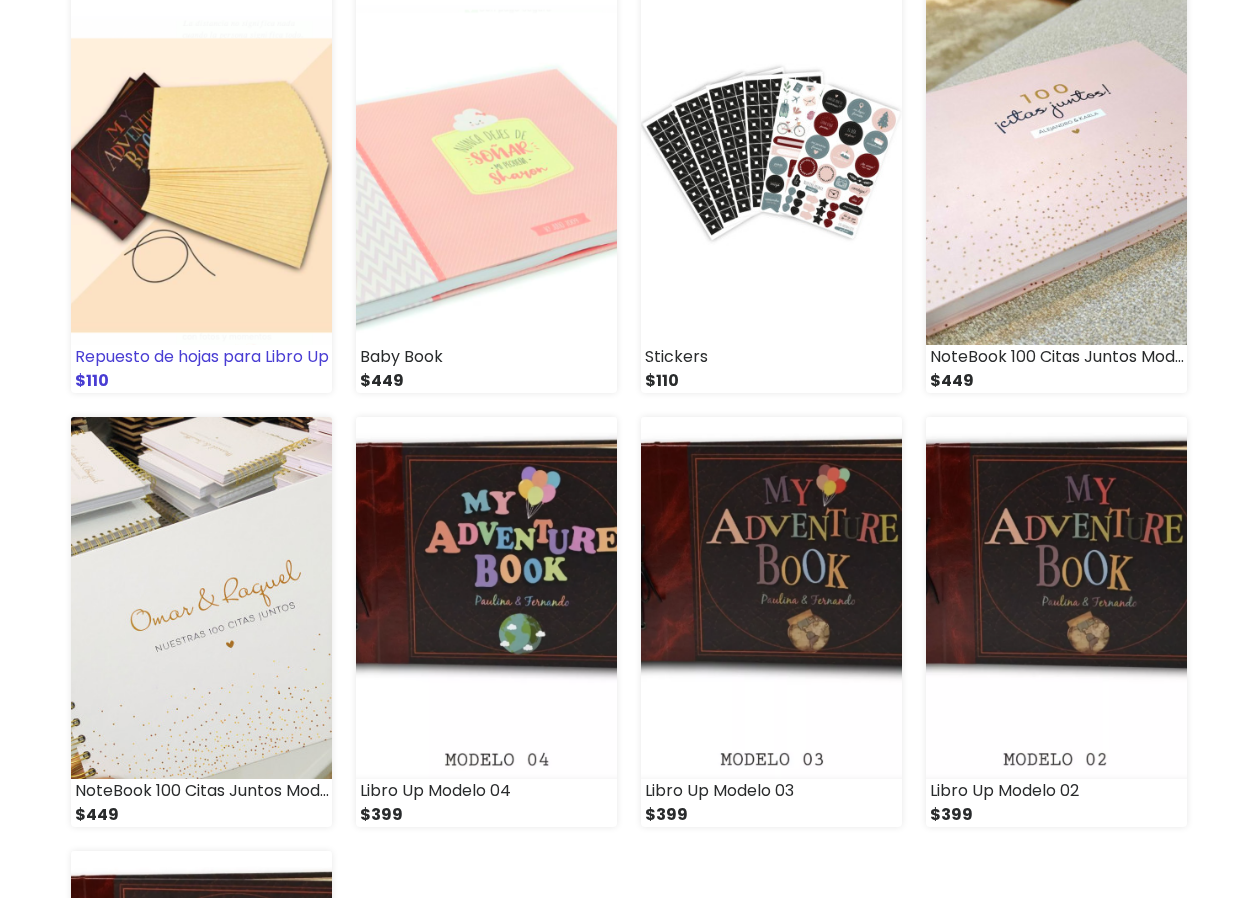 scroll, scrollTop: 100, scrollLeft: 0, axis: vertical 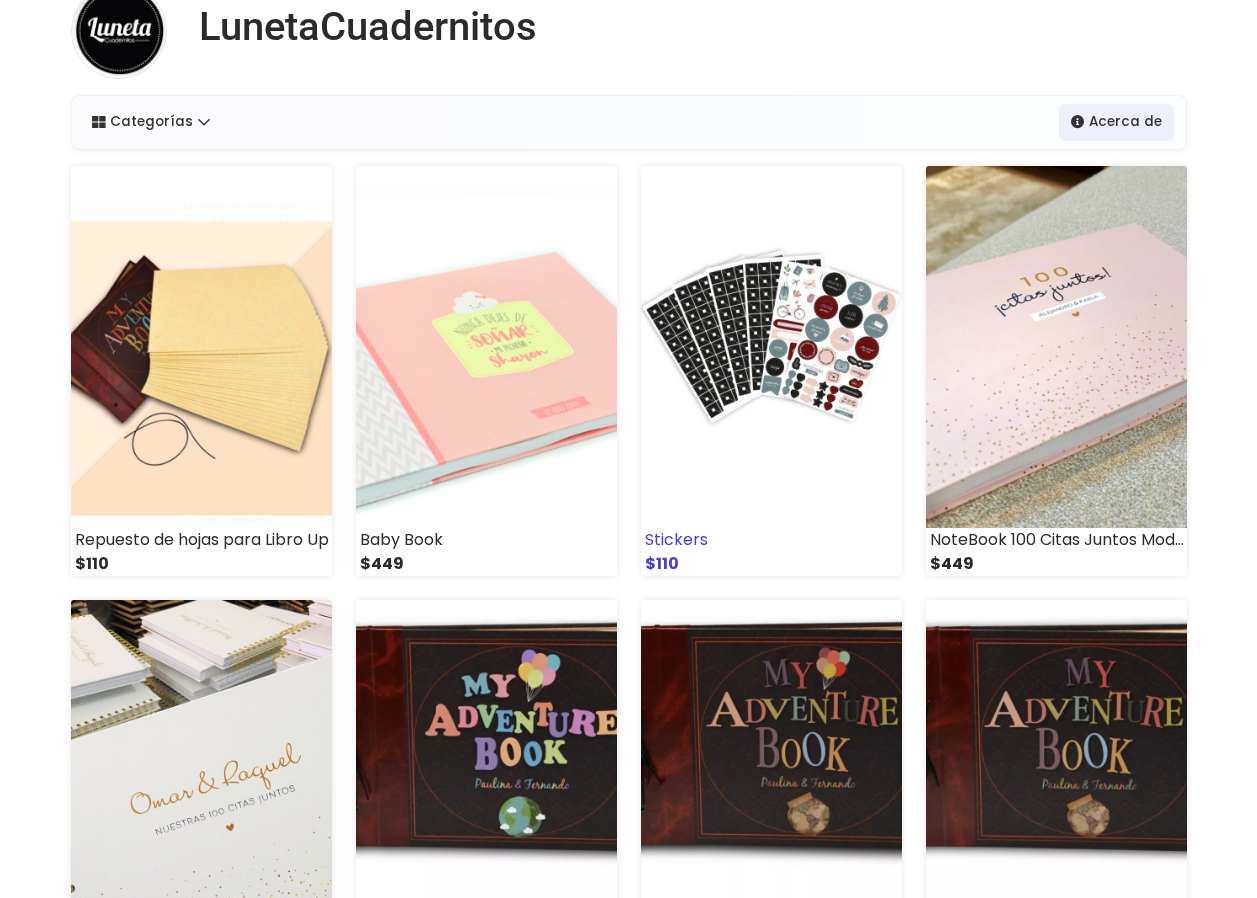 click at bounding box center [771, 347] 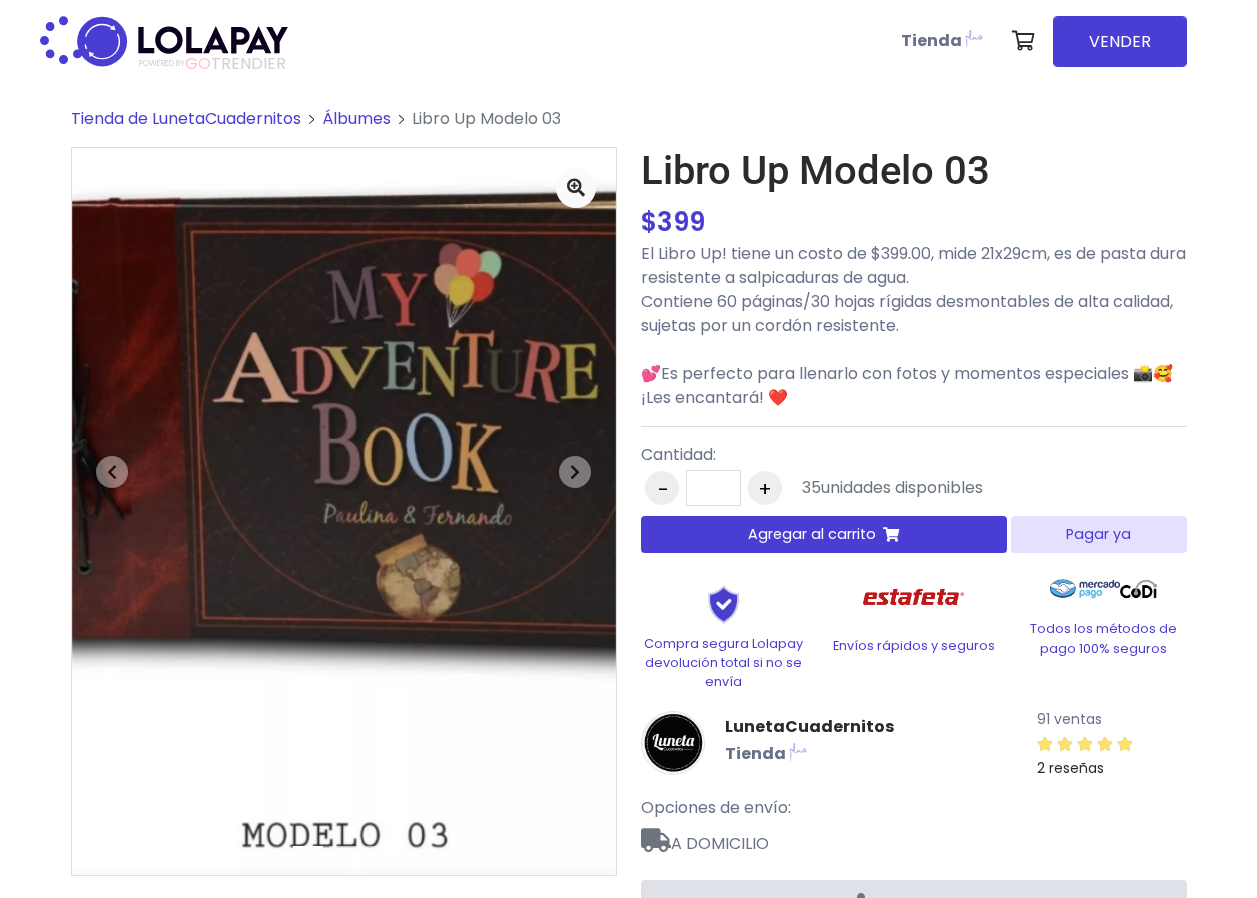 scroll, scrollTop: 0, scrollLeft: 0, axis: both 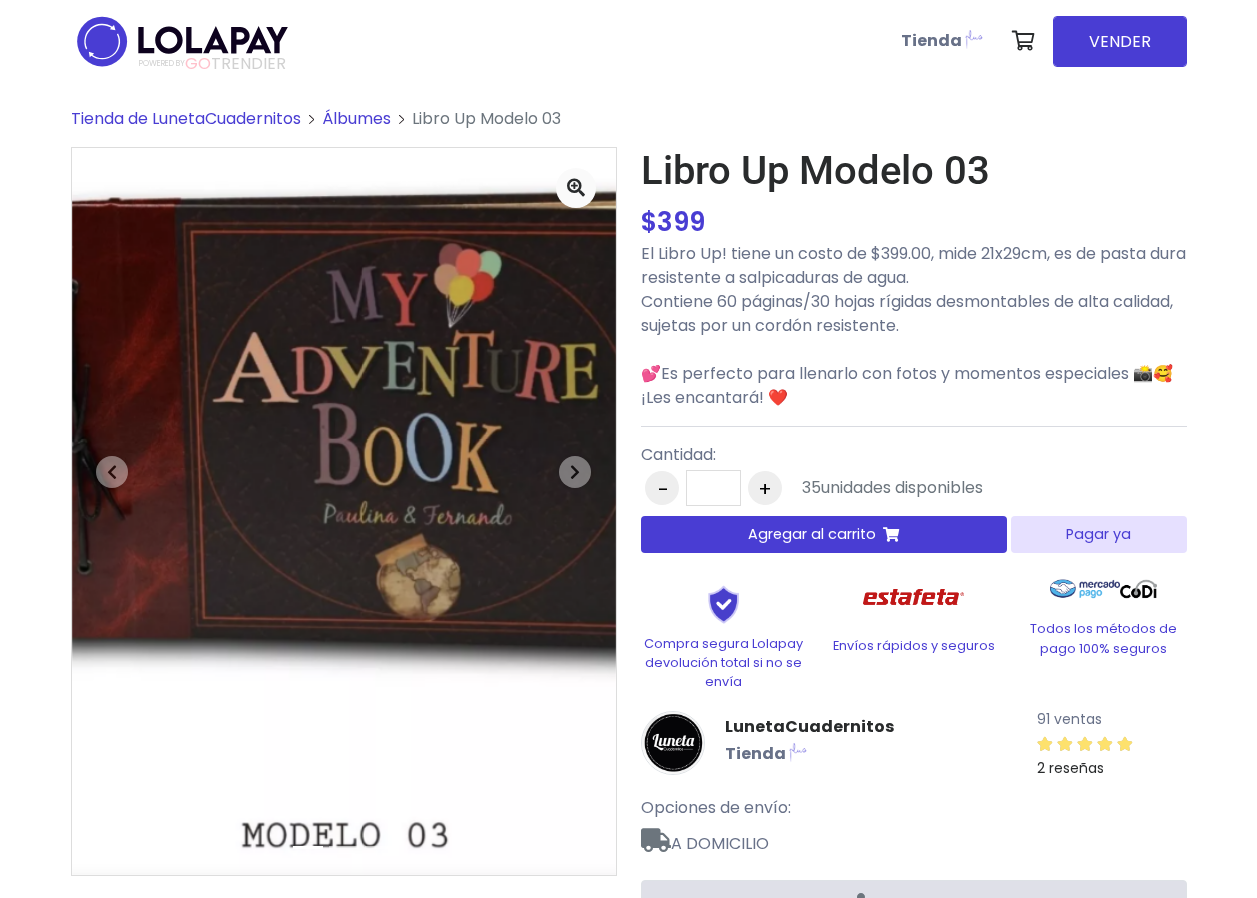 click on "Agregar al carrito" at bounding box center [812, 534] 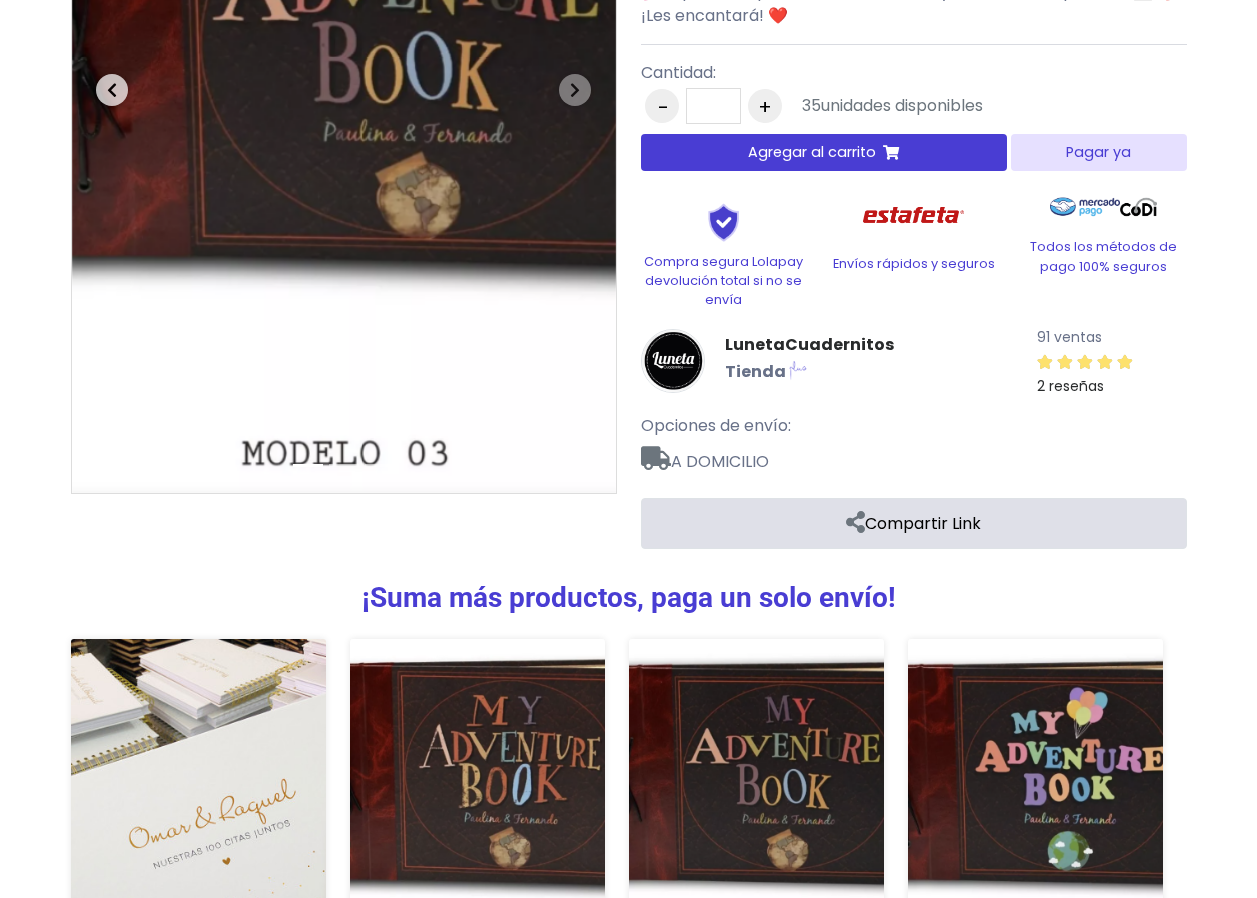scroll, scrollTop: 674, scrollLeft: 0, axis: vertical 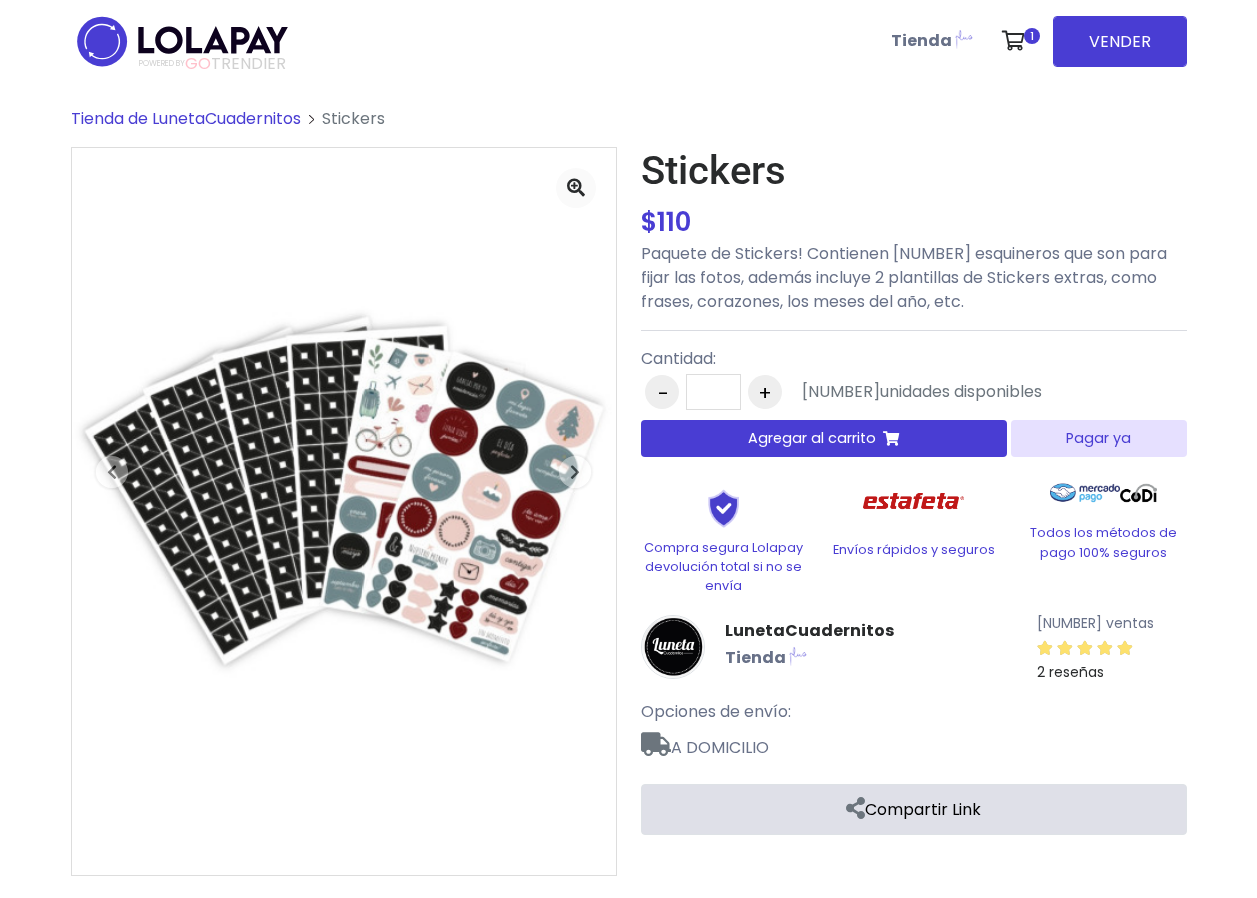 click on "Agregar al carrito" at bounding box center (824, 438) 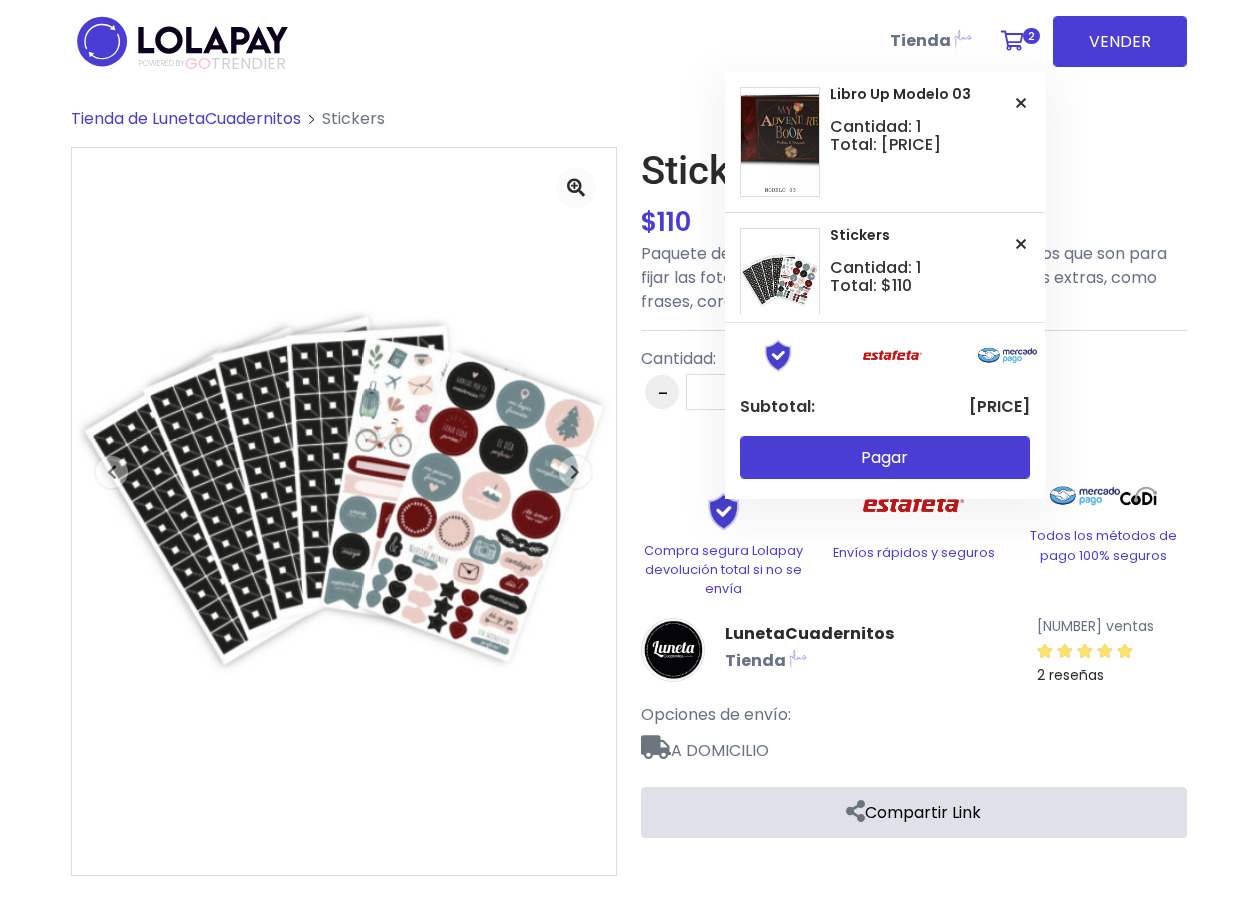 click at bounding box center [1012, 41] 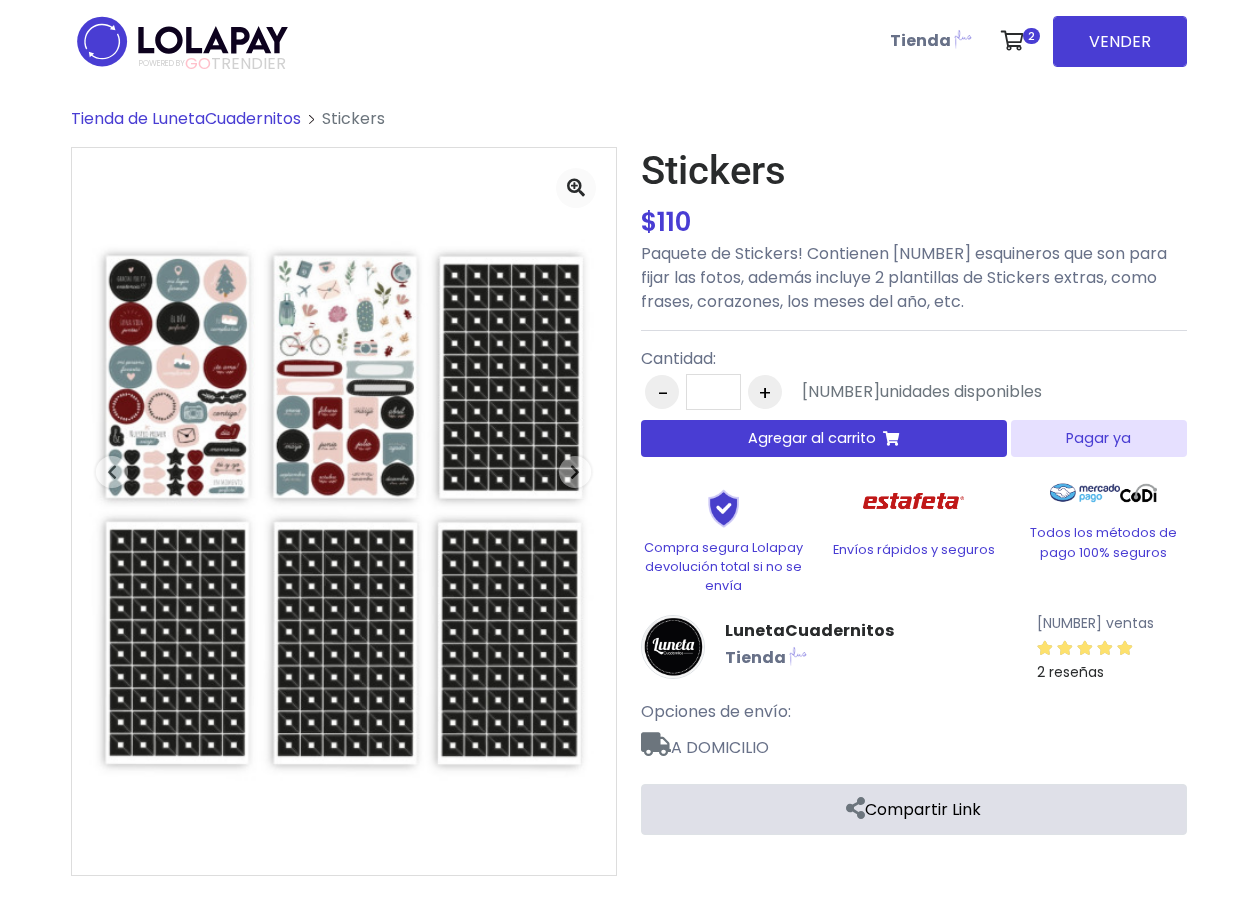 click on "Pagar ya" at bounding box center (1098, 438) 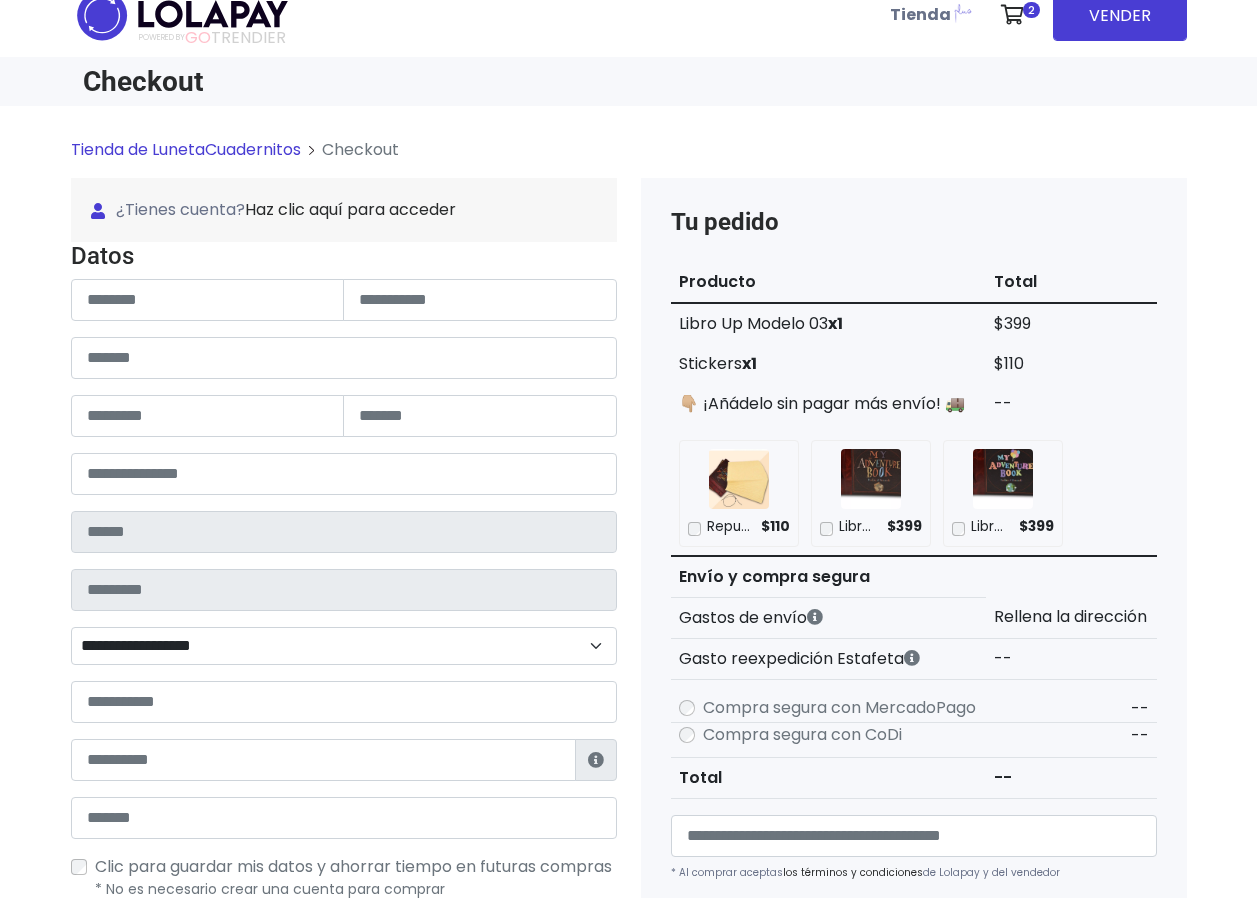 scroll, scrollTop: 100, scrollLeft: 0, axis: vertical 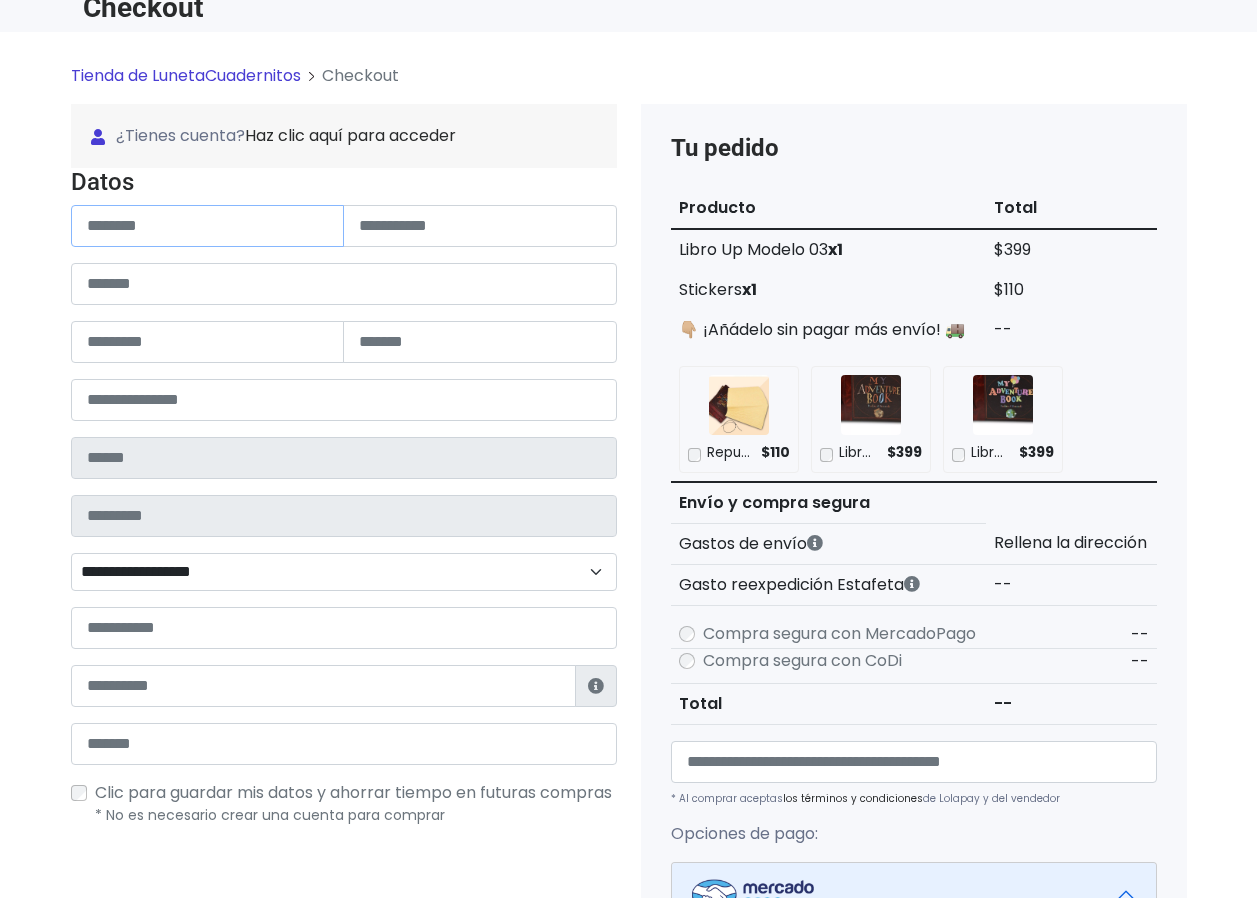 click at bounding box center [208, 226] 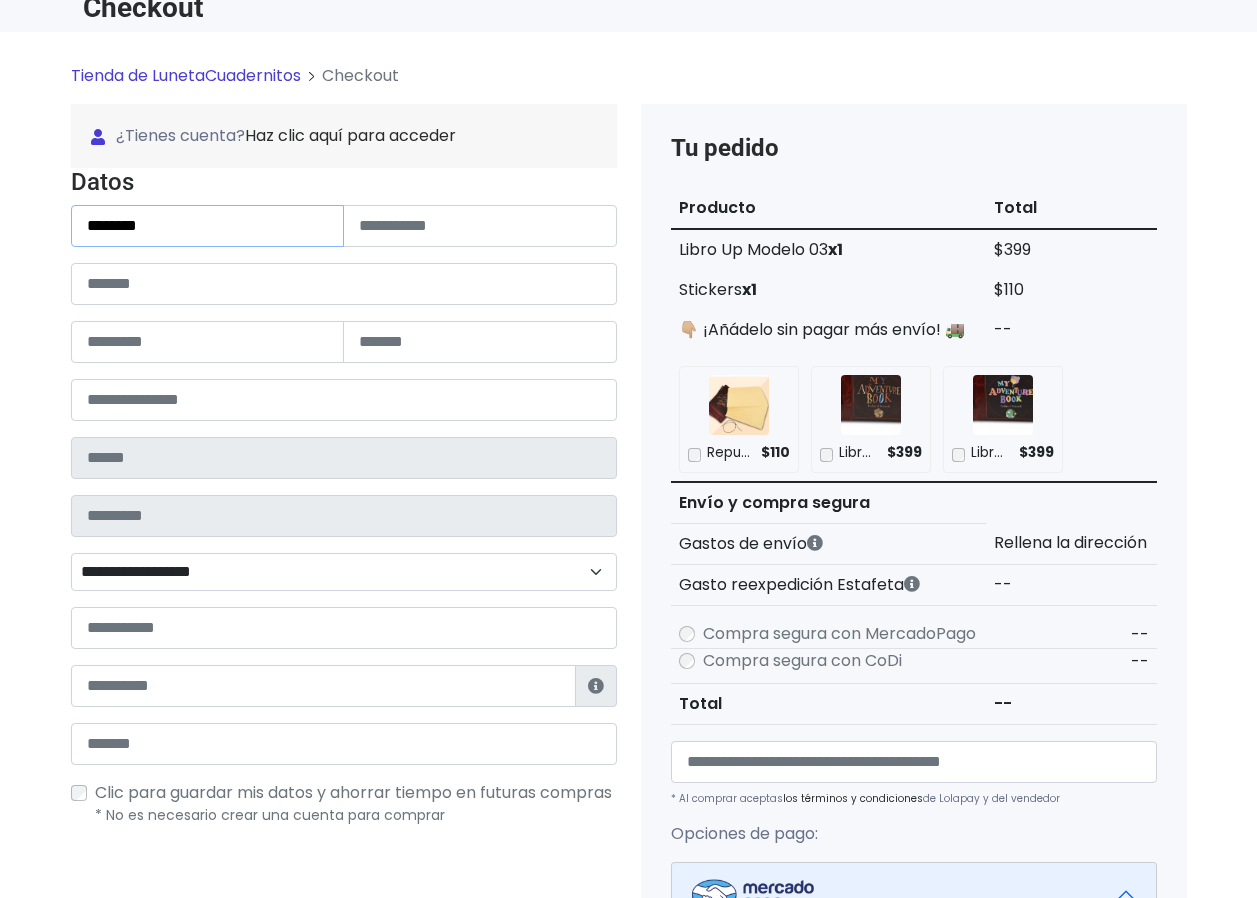 type on "********" 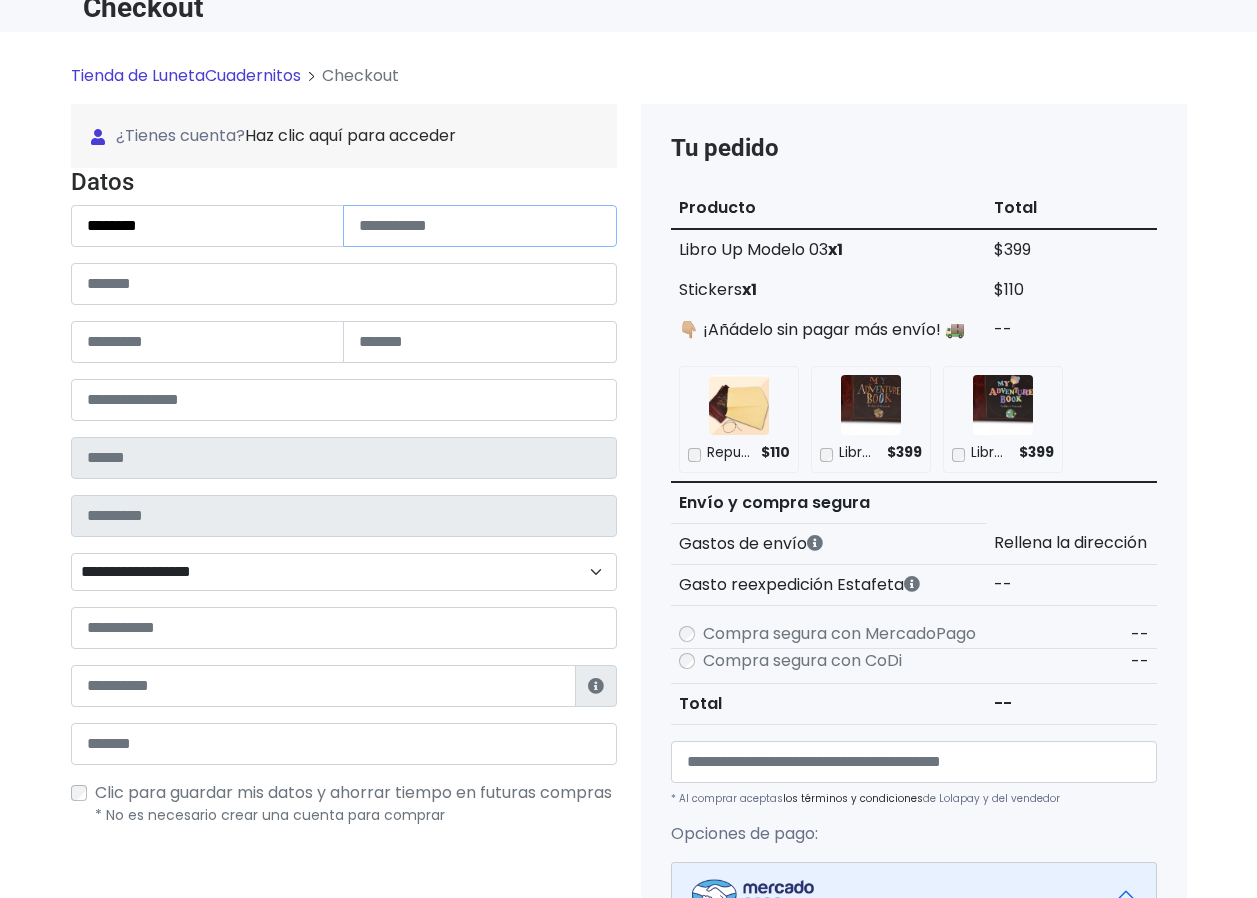 click at bounding box center [480, 226] 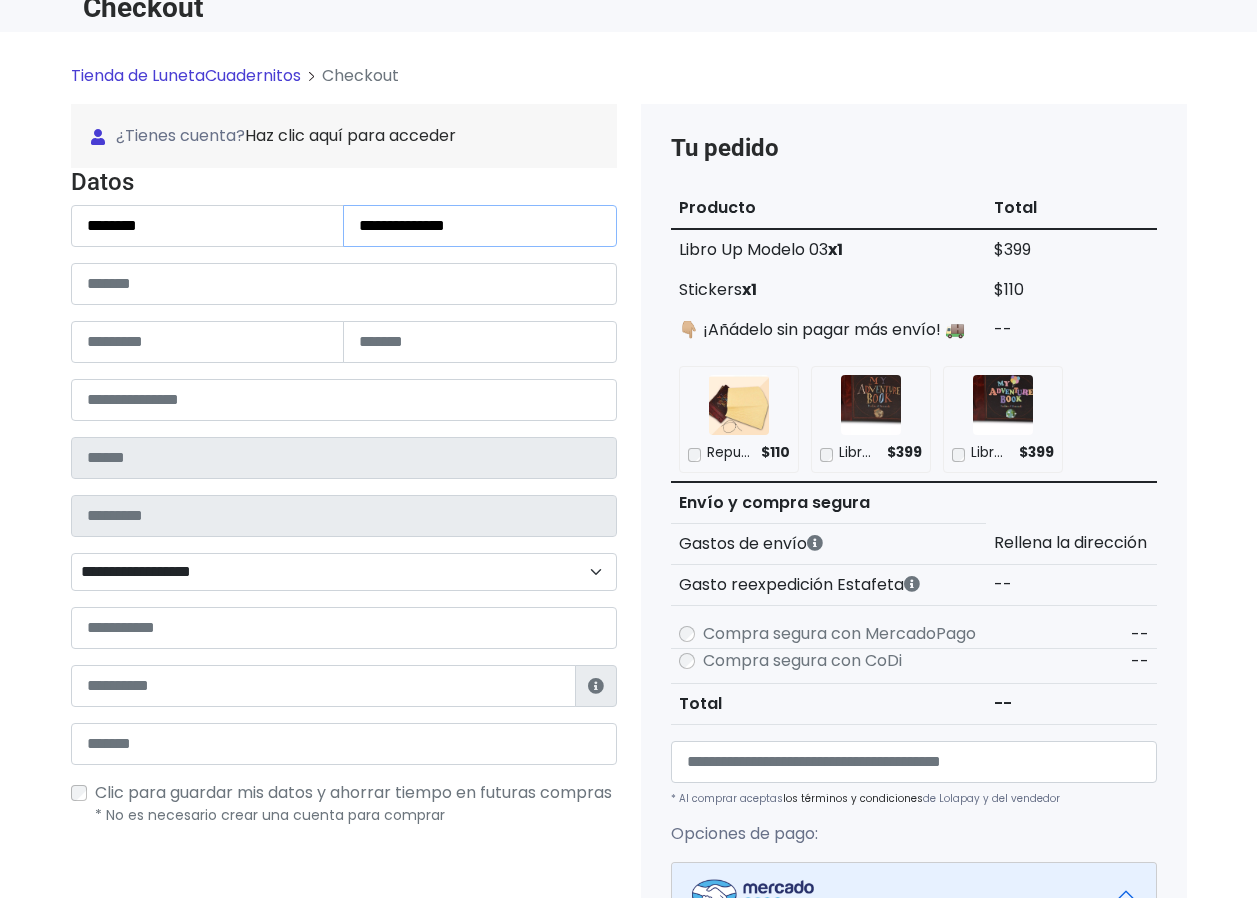type on "**********" 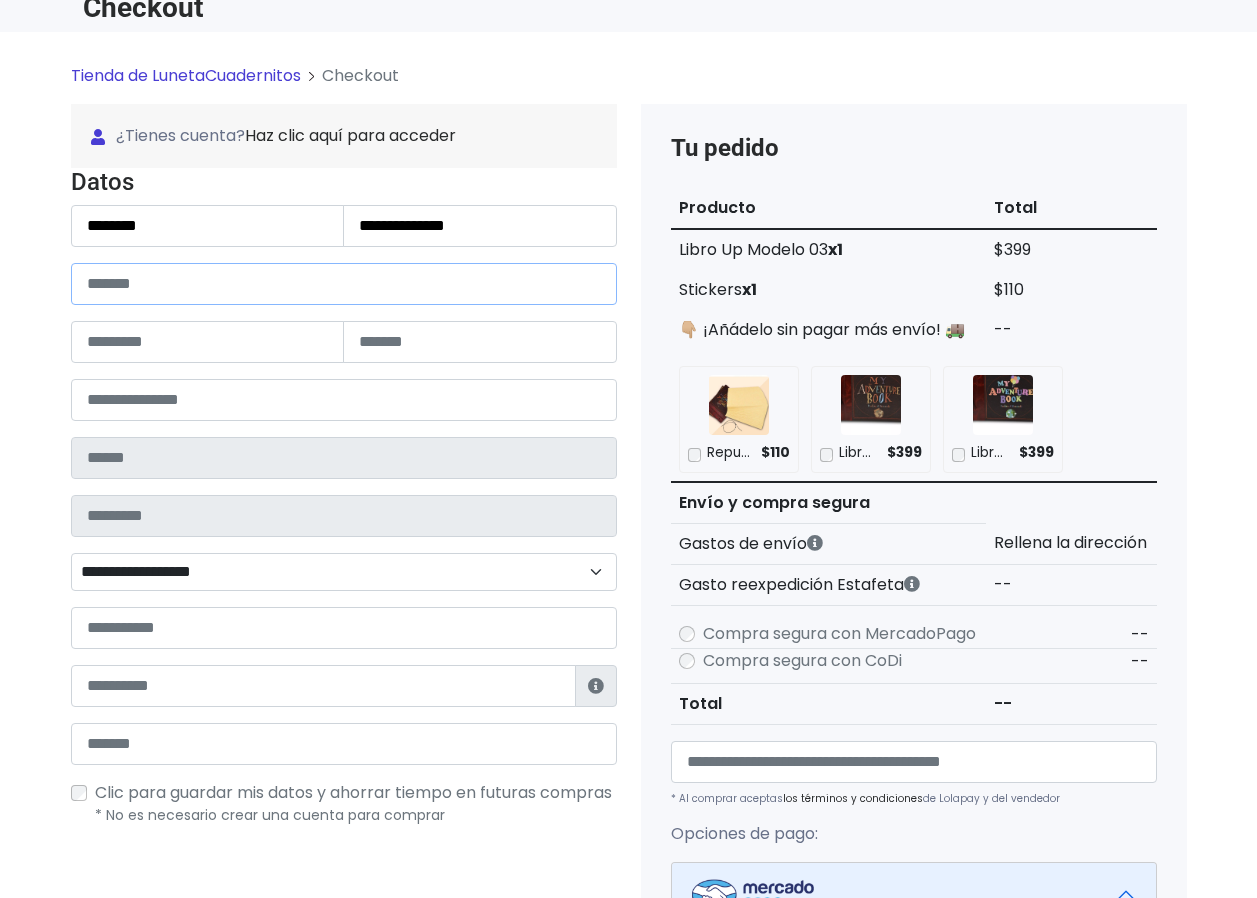 click at bounding box center (344, 284) 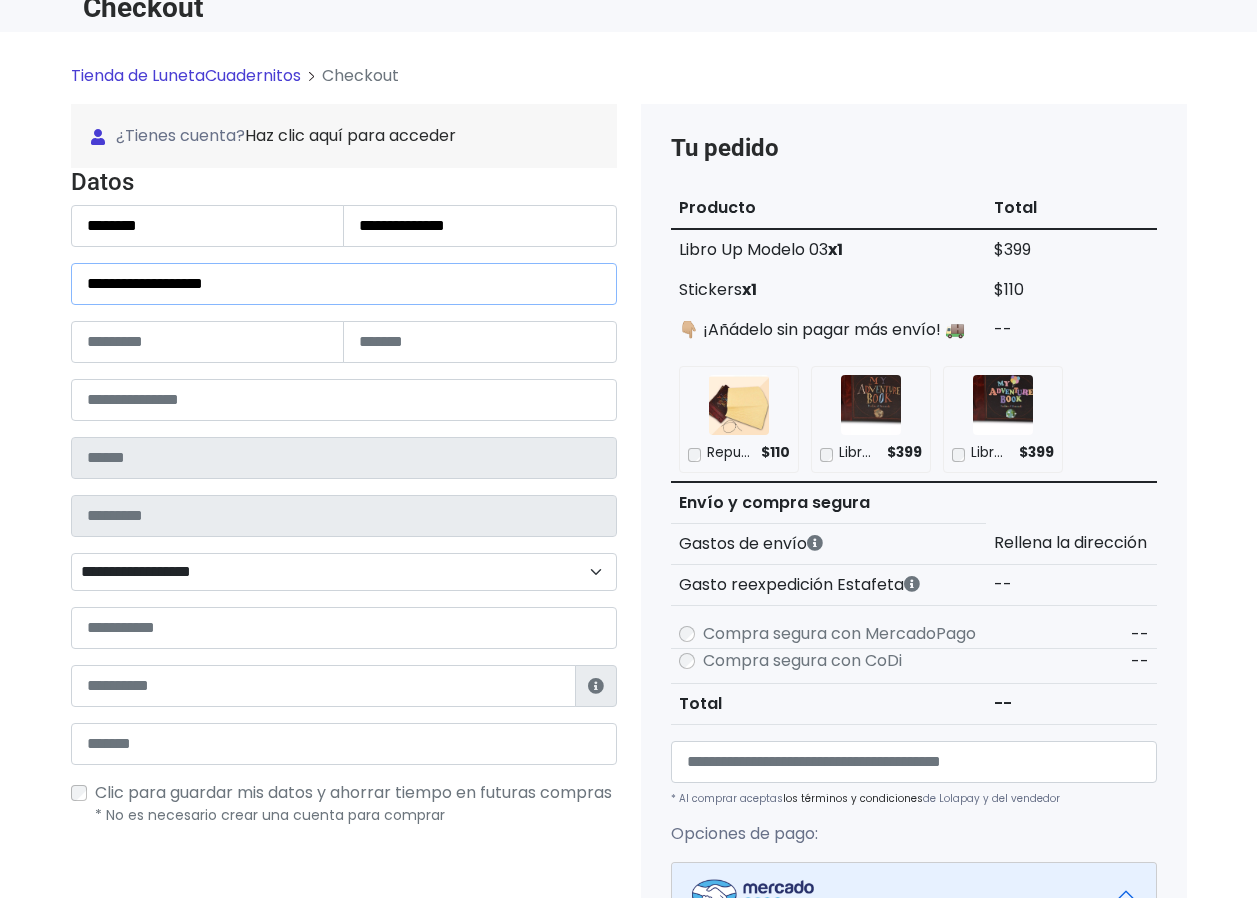 type on "**********" 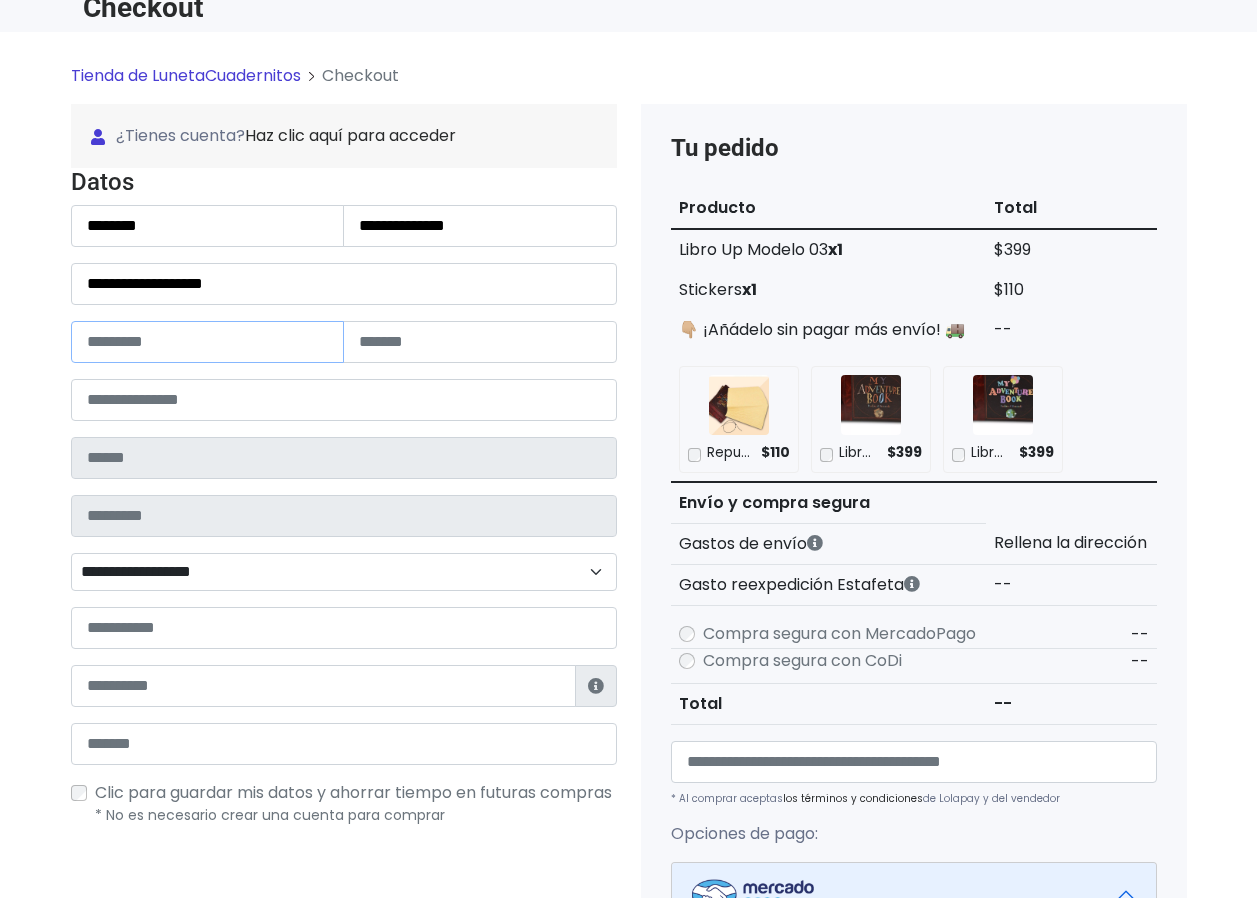 click at bounding box center (208, 342) 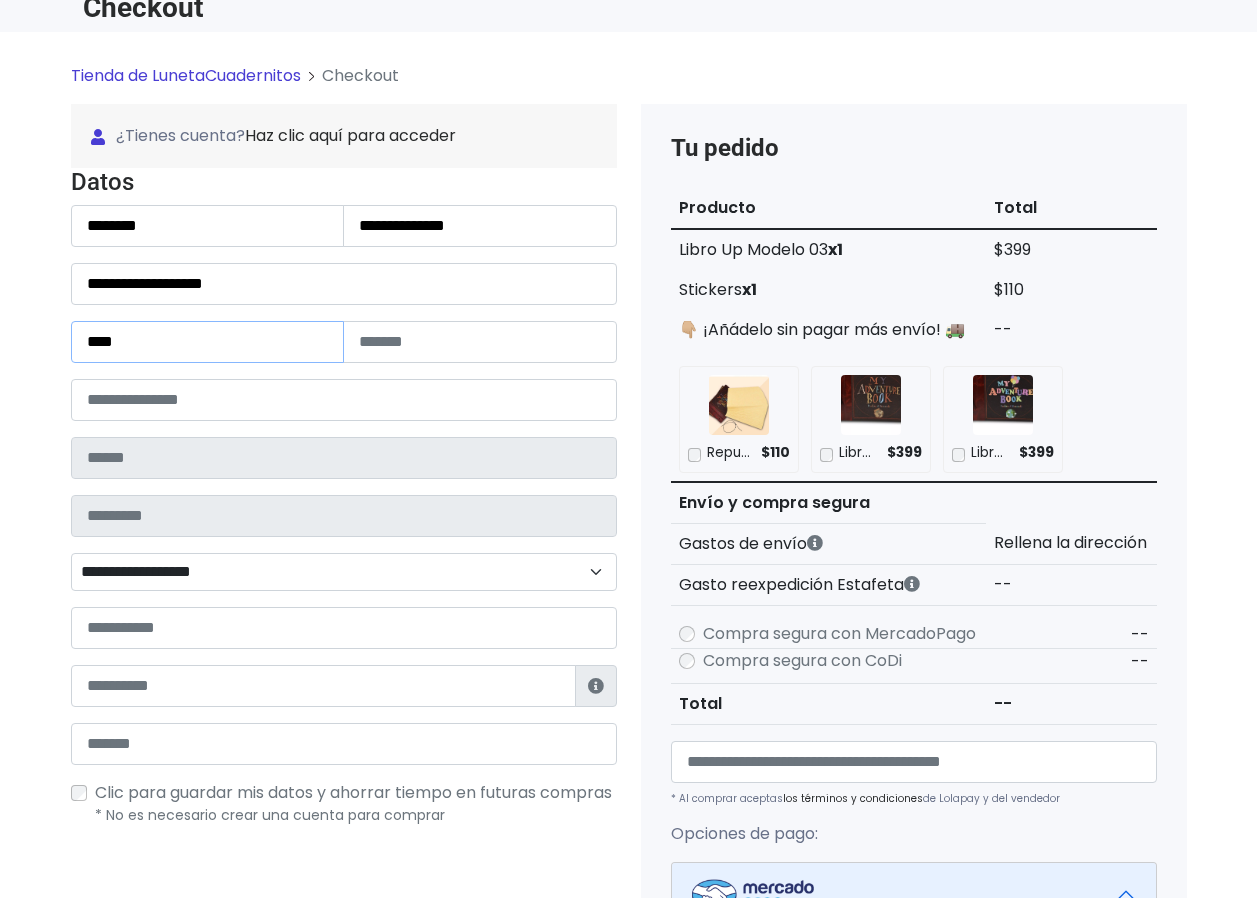 type on "****" 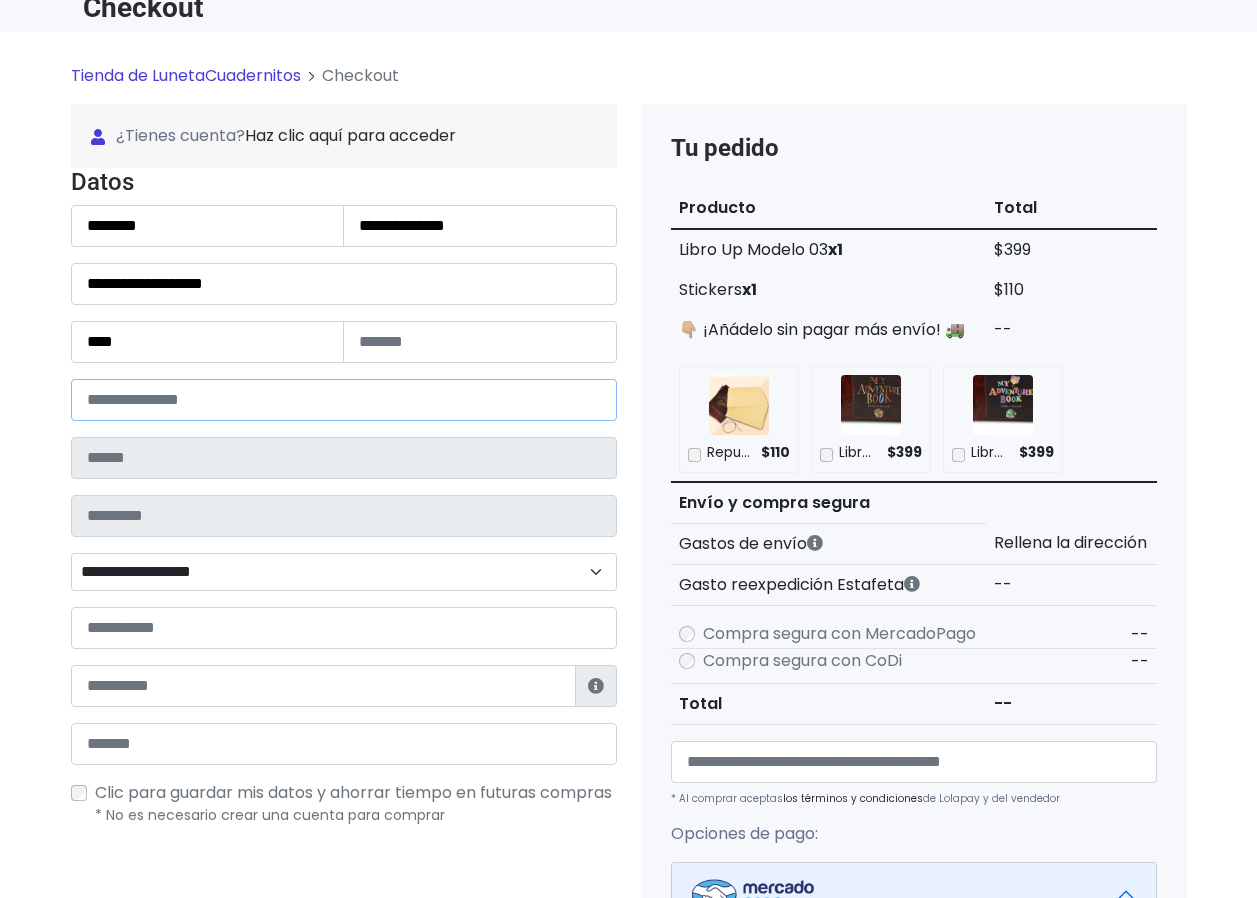 click at bounding box center (344, 400) 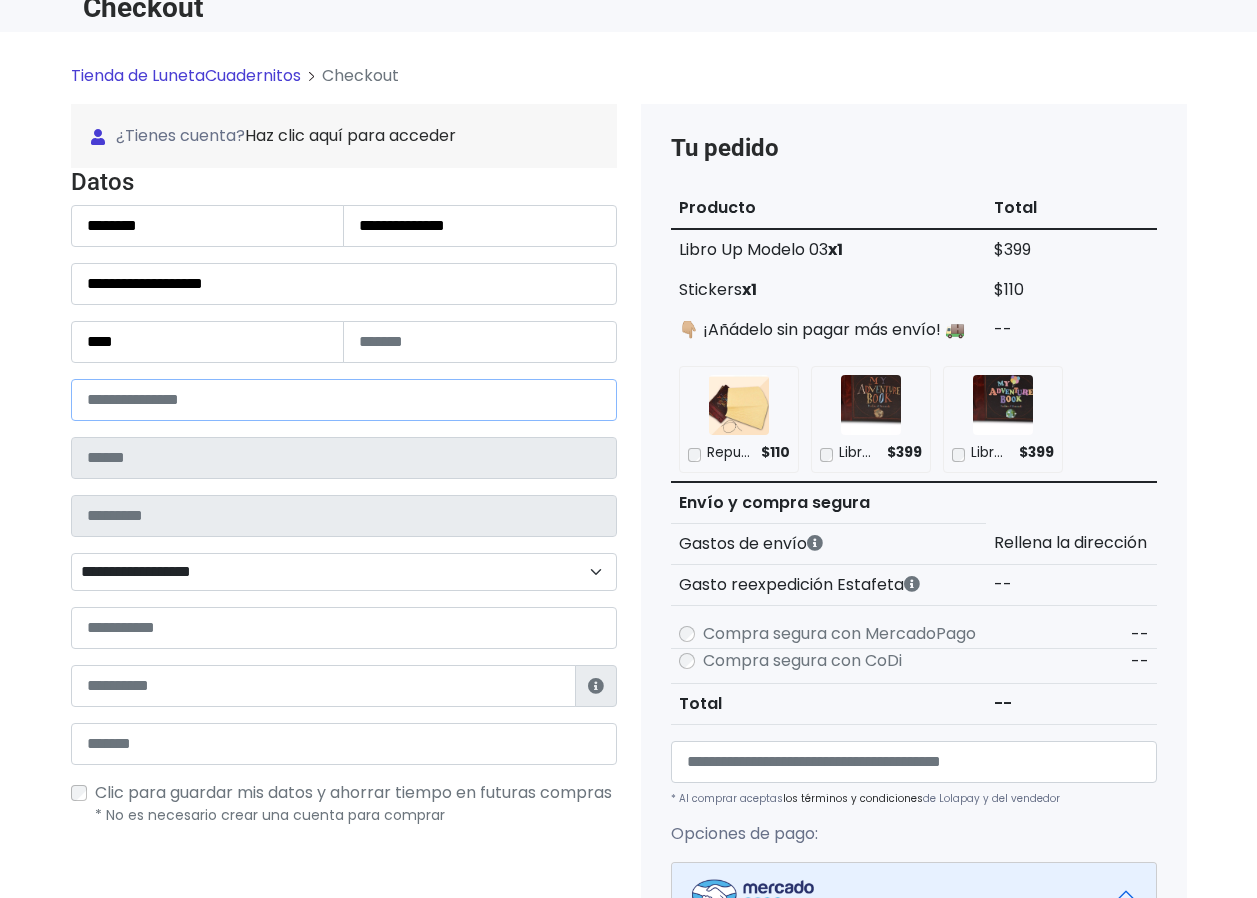 type on "*****" 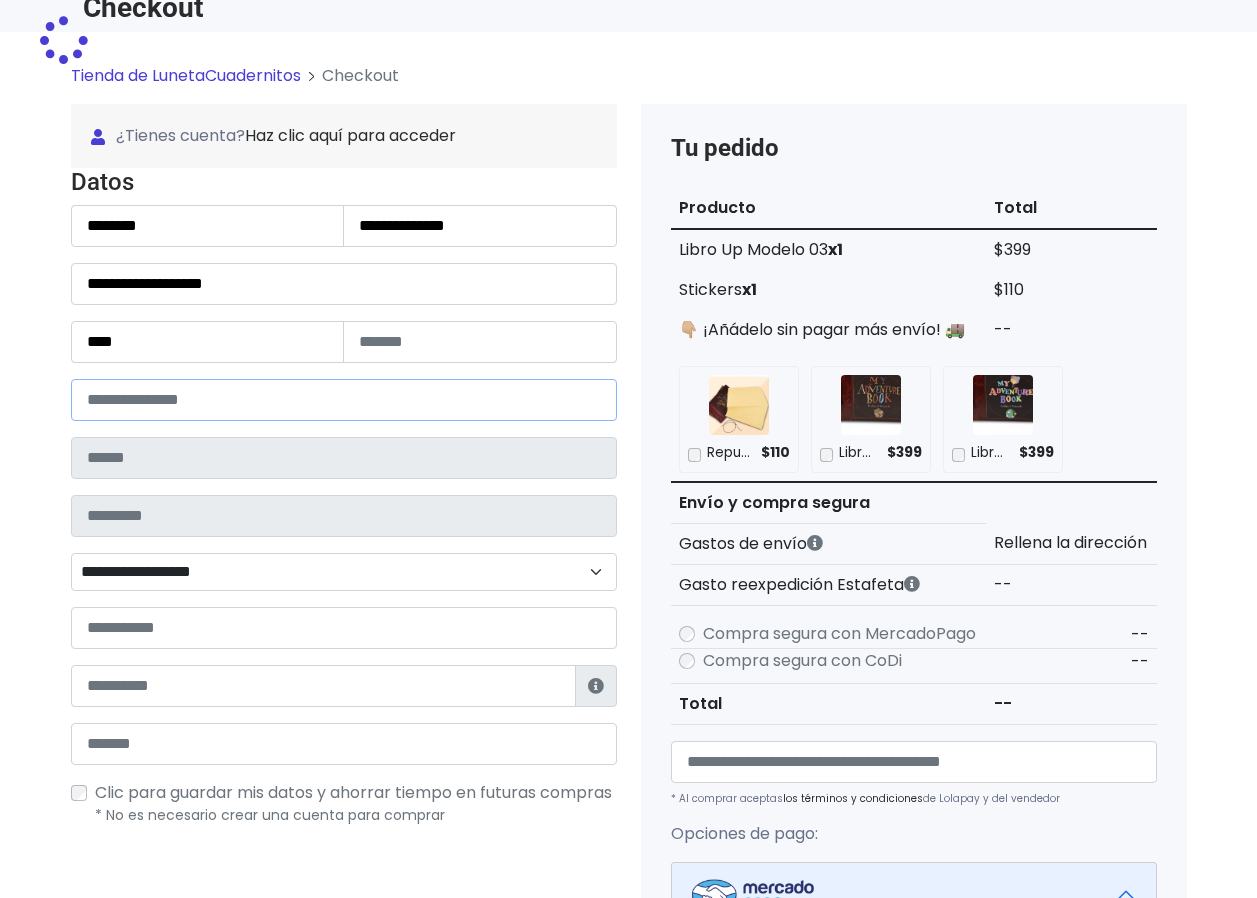 type on "**********" 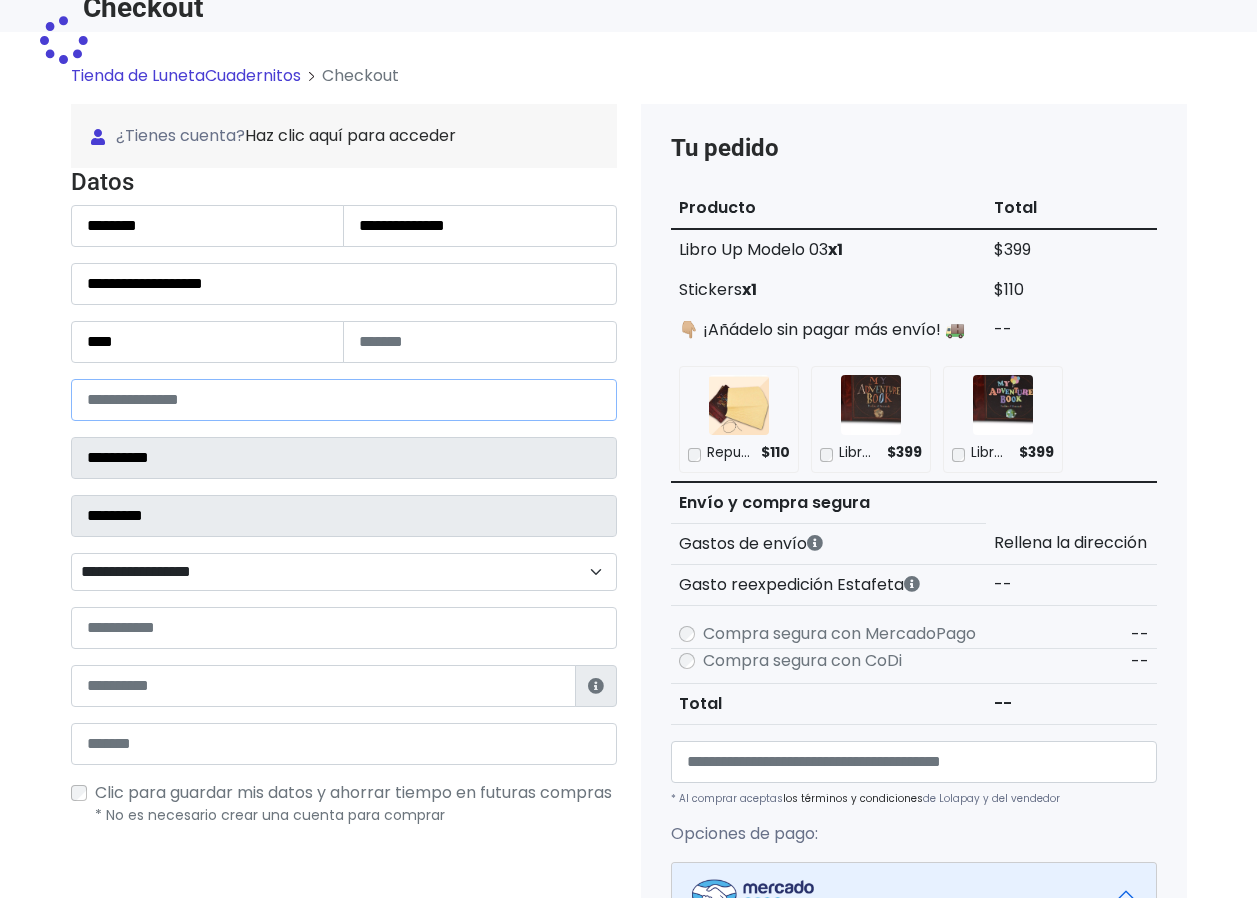 select 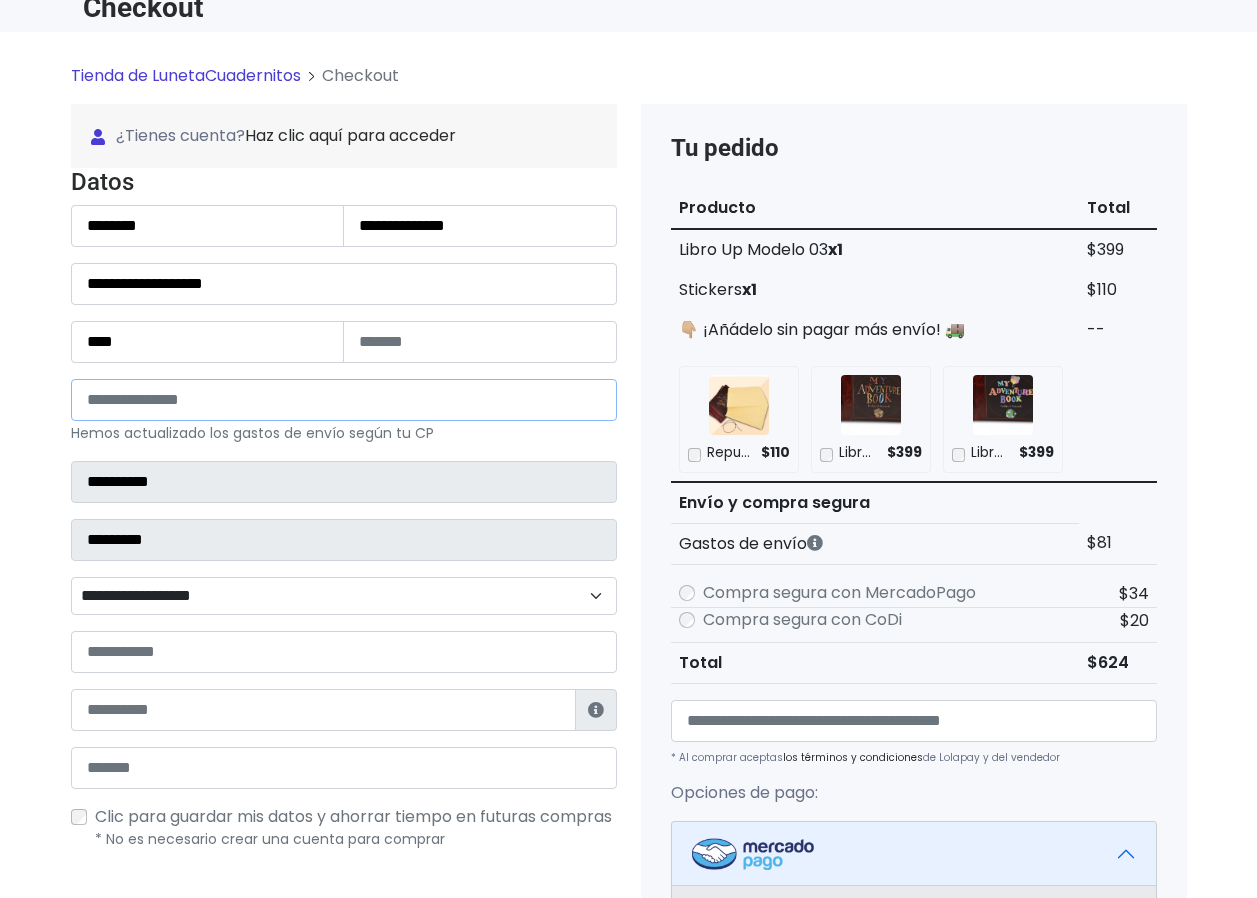 type on "*****" 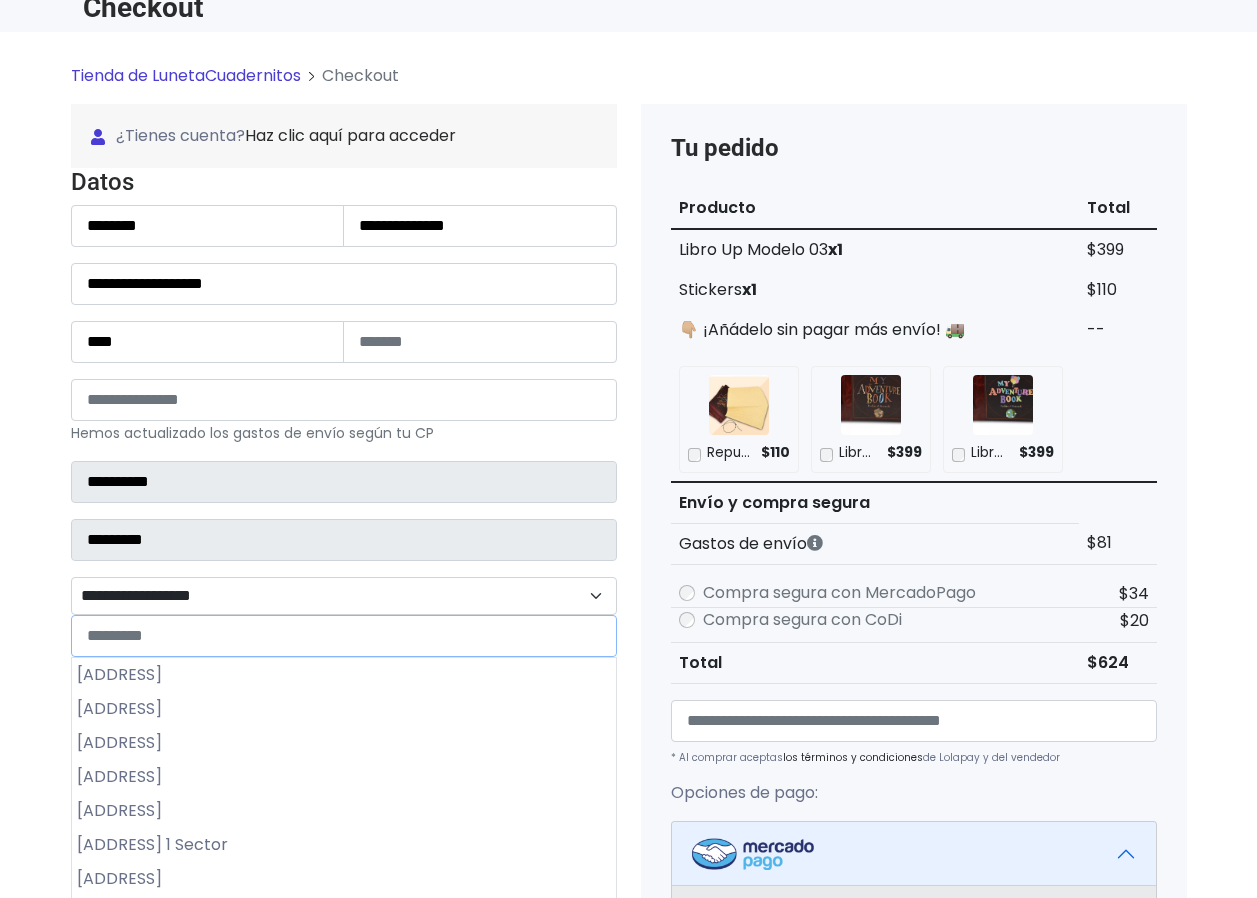 click on "**********" at bounding box center [344, 596] 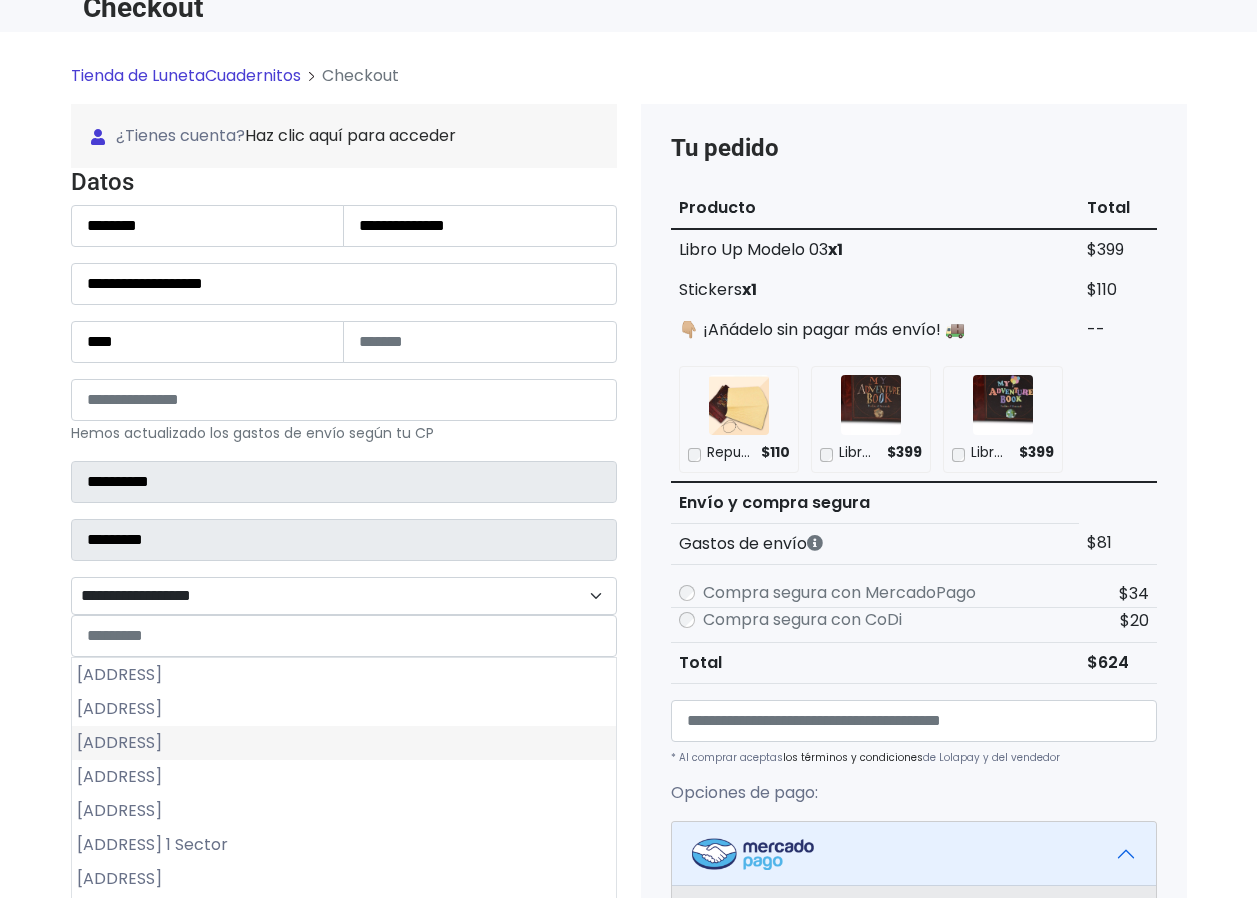 click on "Colonial Cumbres" at bounding box center (344, 743) 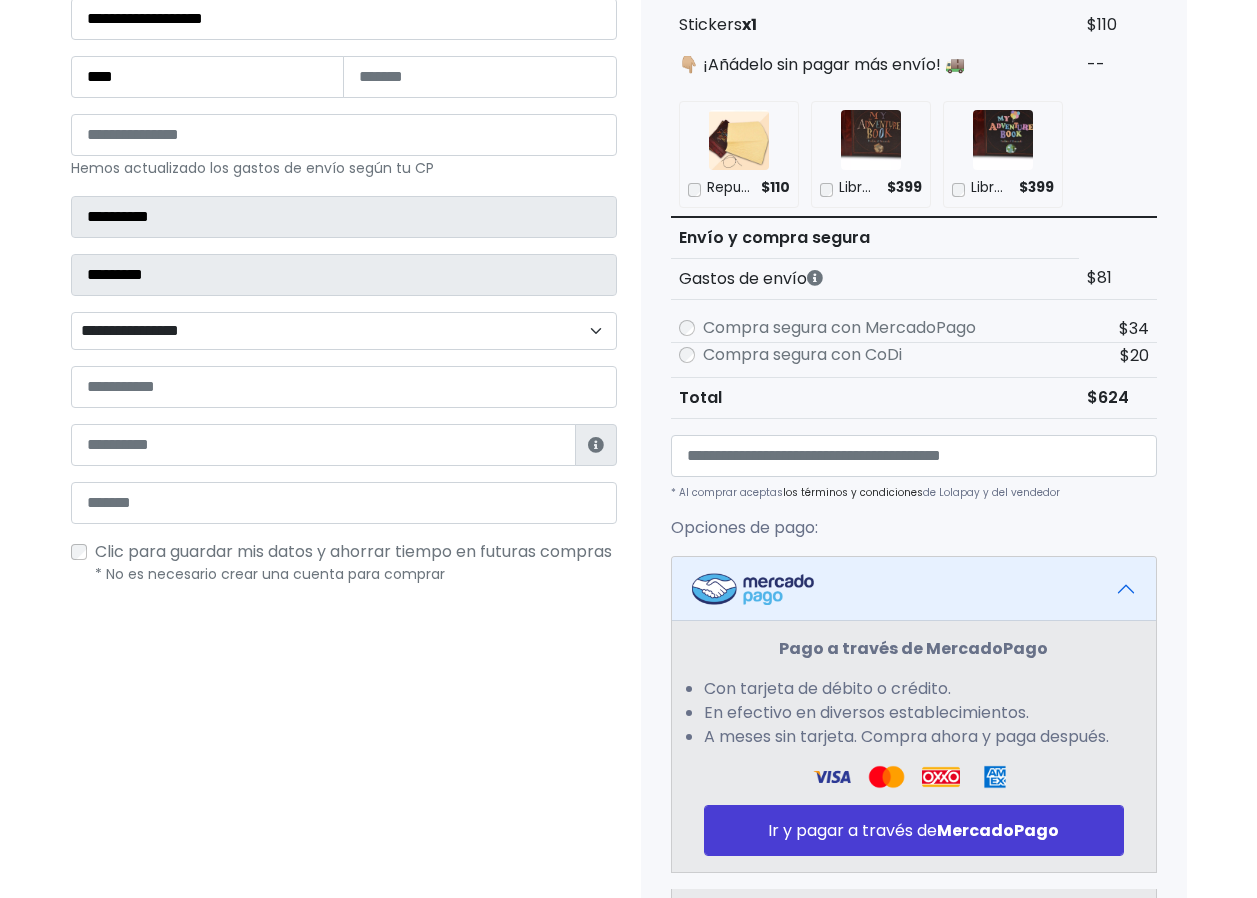 scroll, scrollTop: 400, scrollLeft: 0, axis: vertical 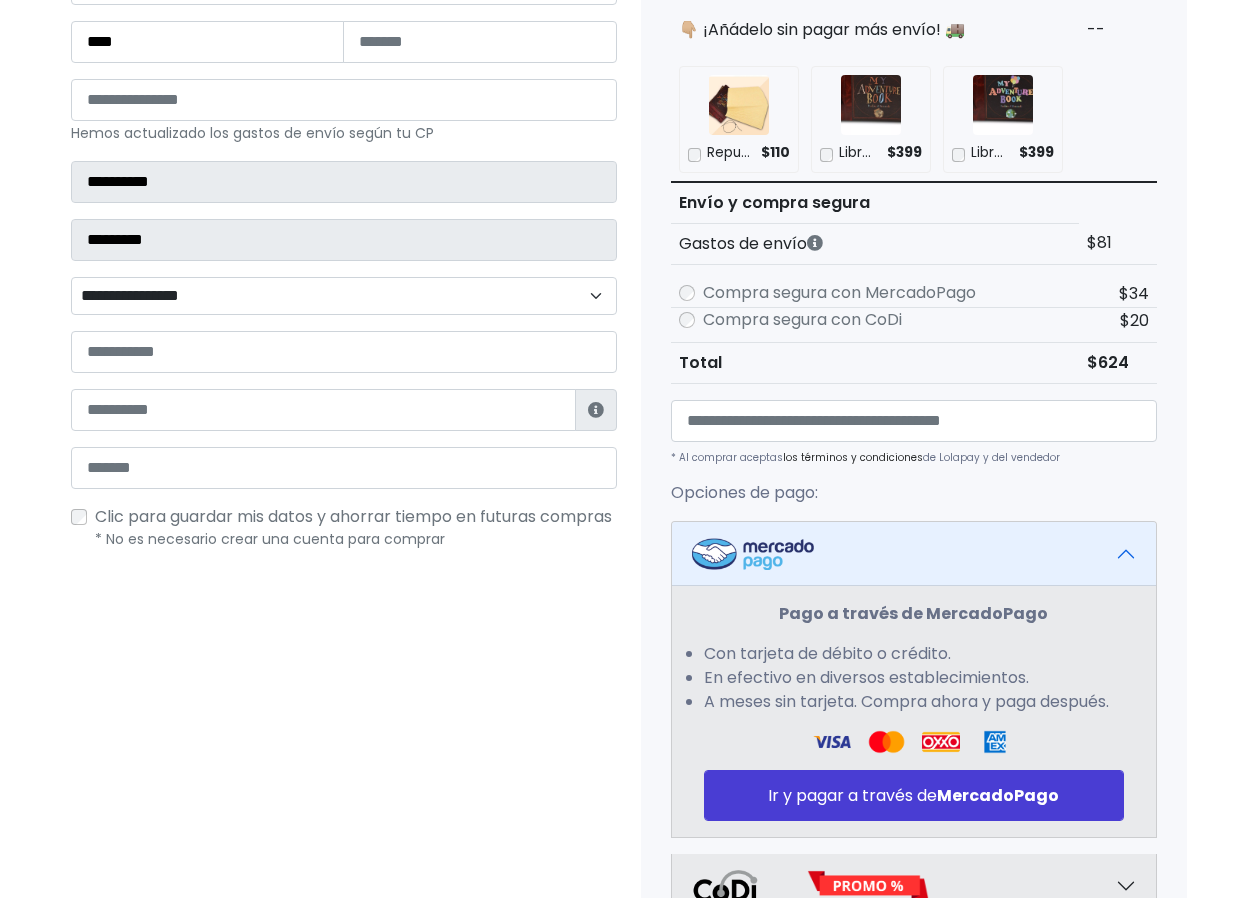 click on "**********" at bounding box center [344, 227] 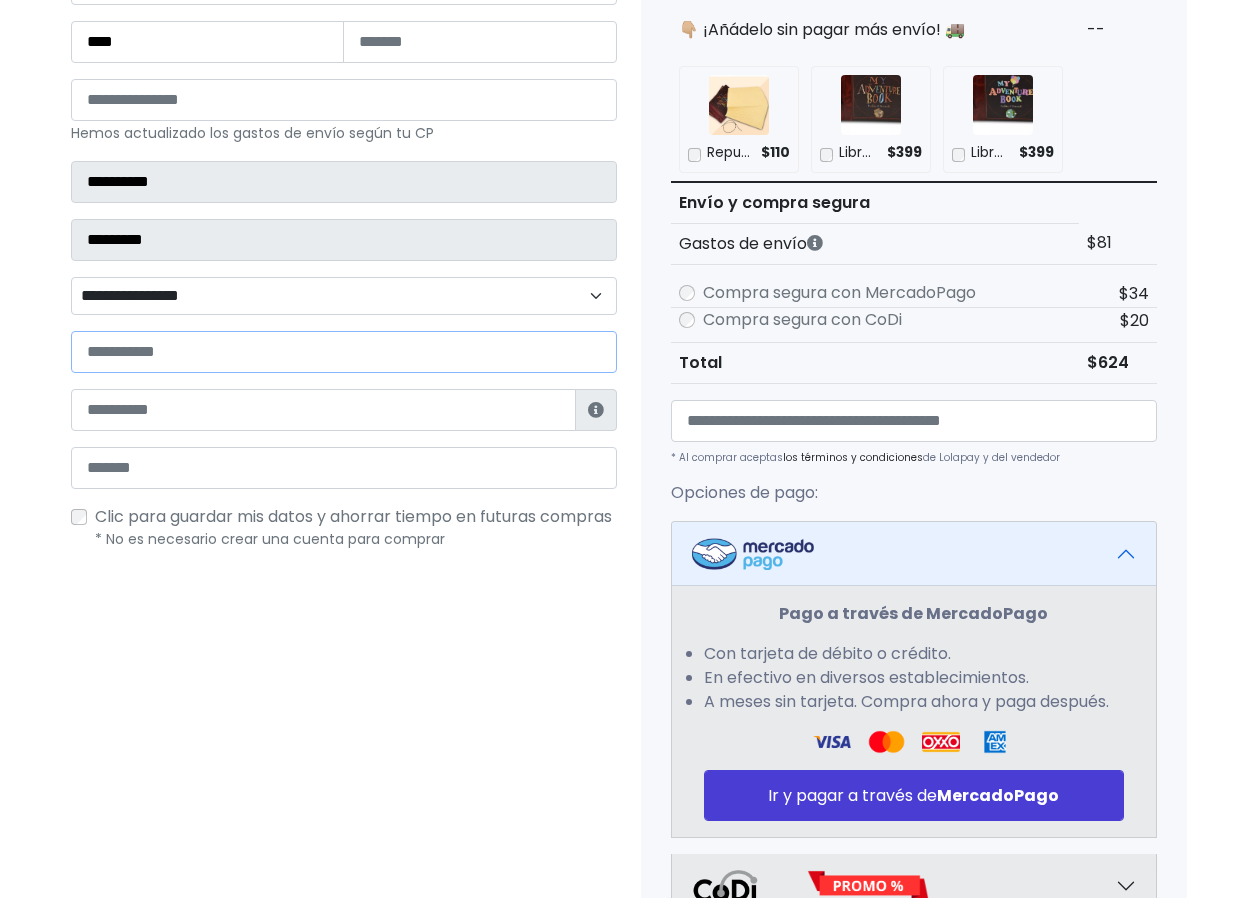 click at bounding box center [344, 352] 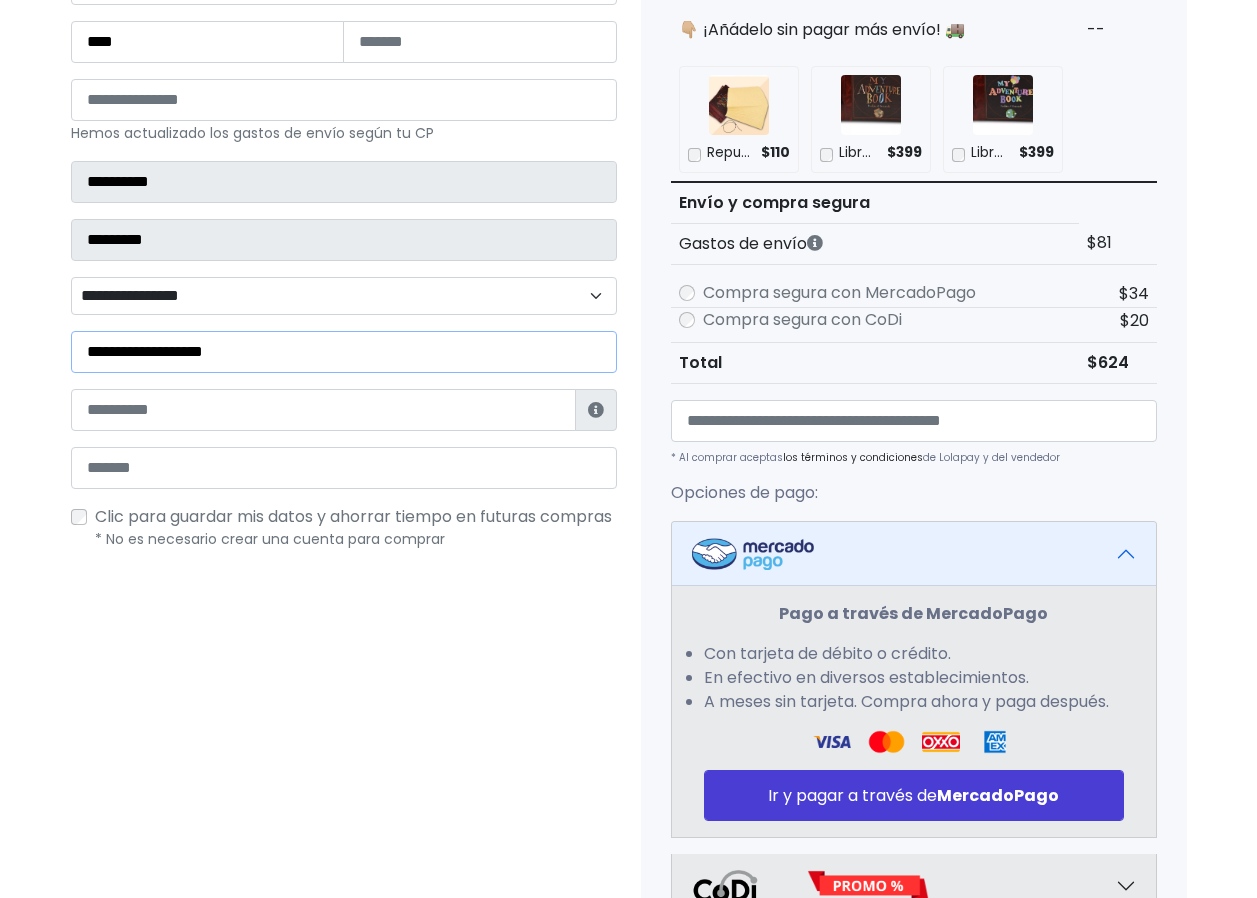 type on "**********" 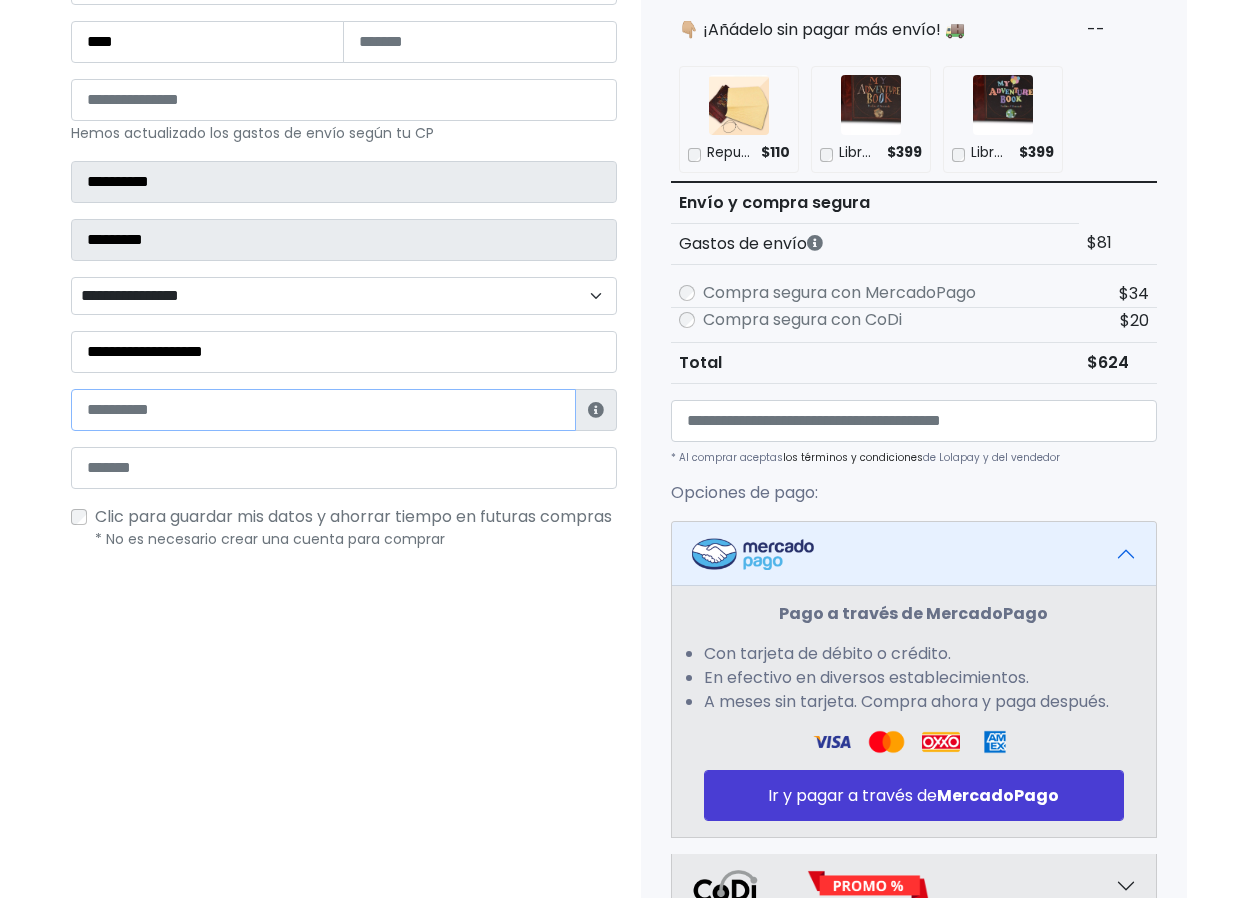 click at bounding box center (323, 410) 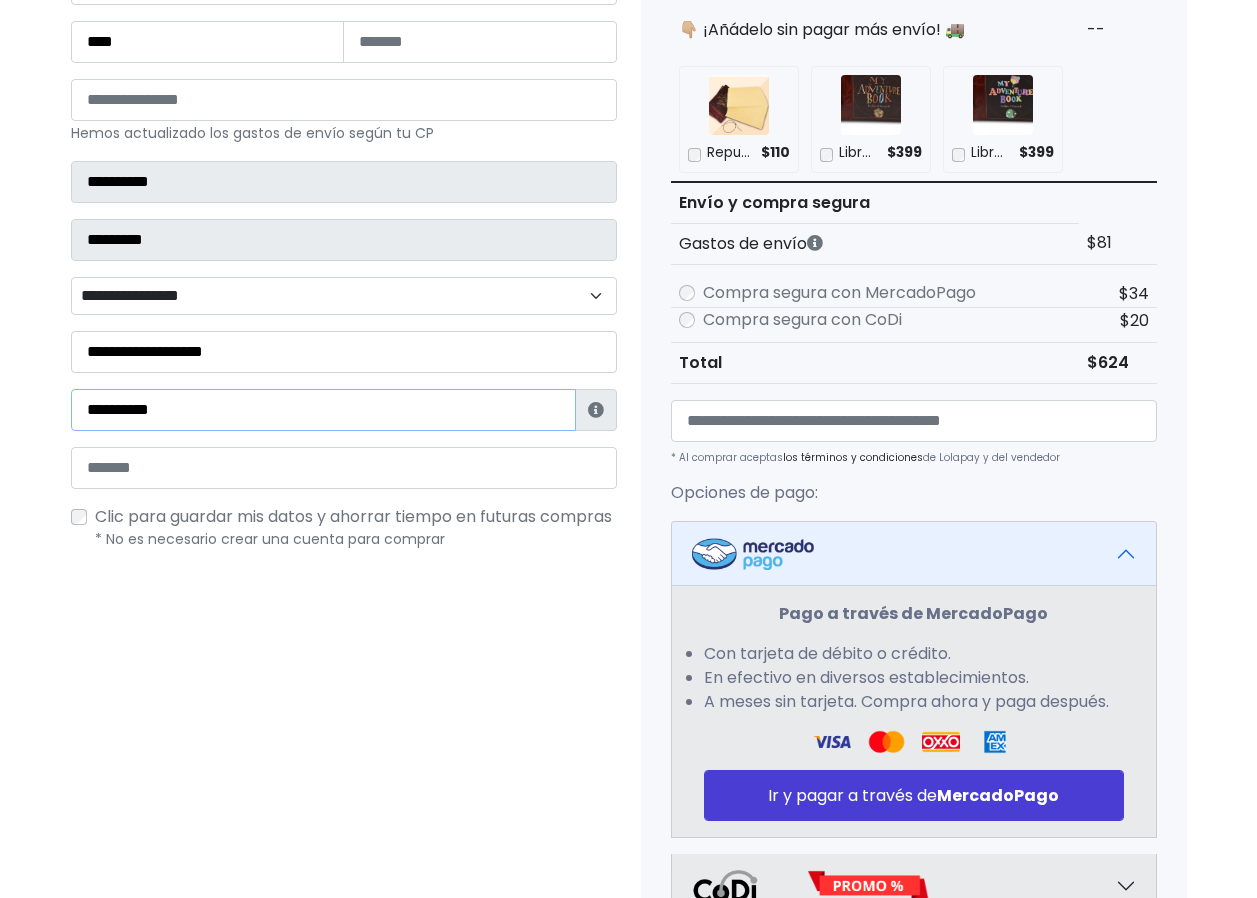 type on "**********" 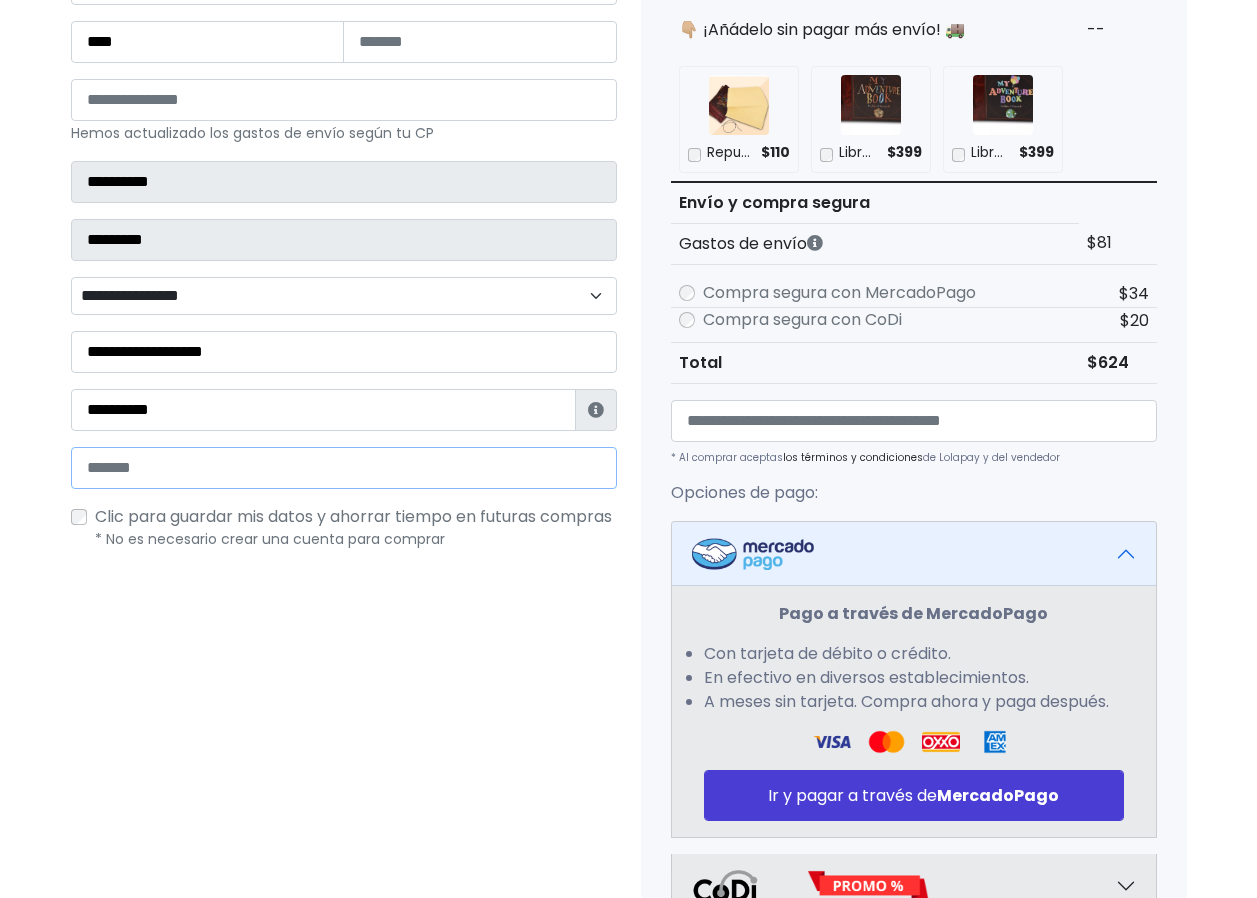 click at bounding box center (344, 468) 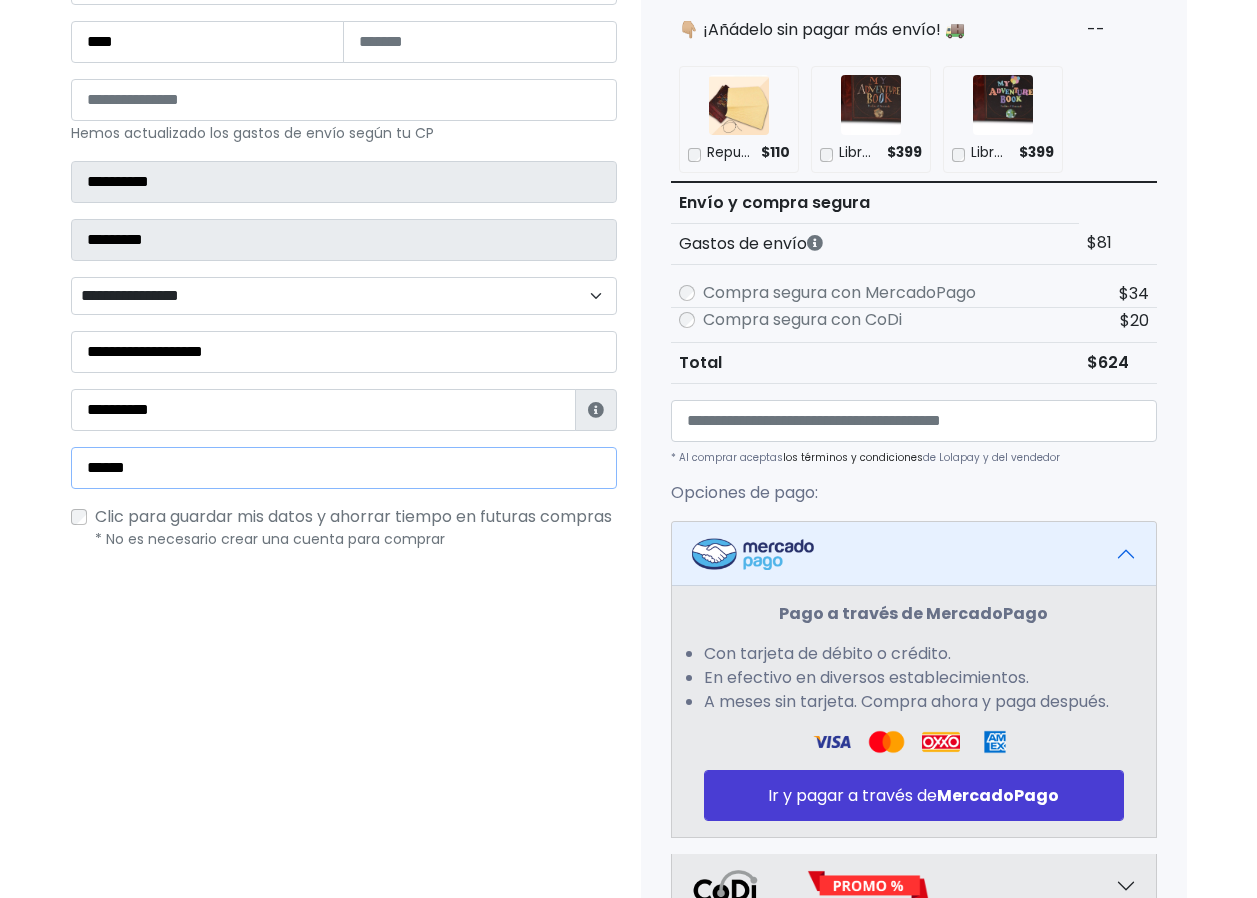 type on "**********" 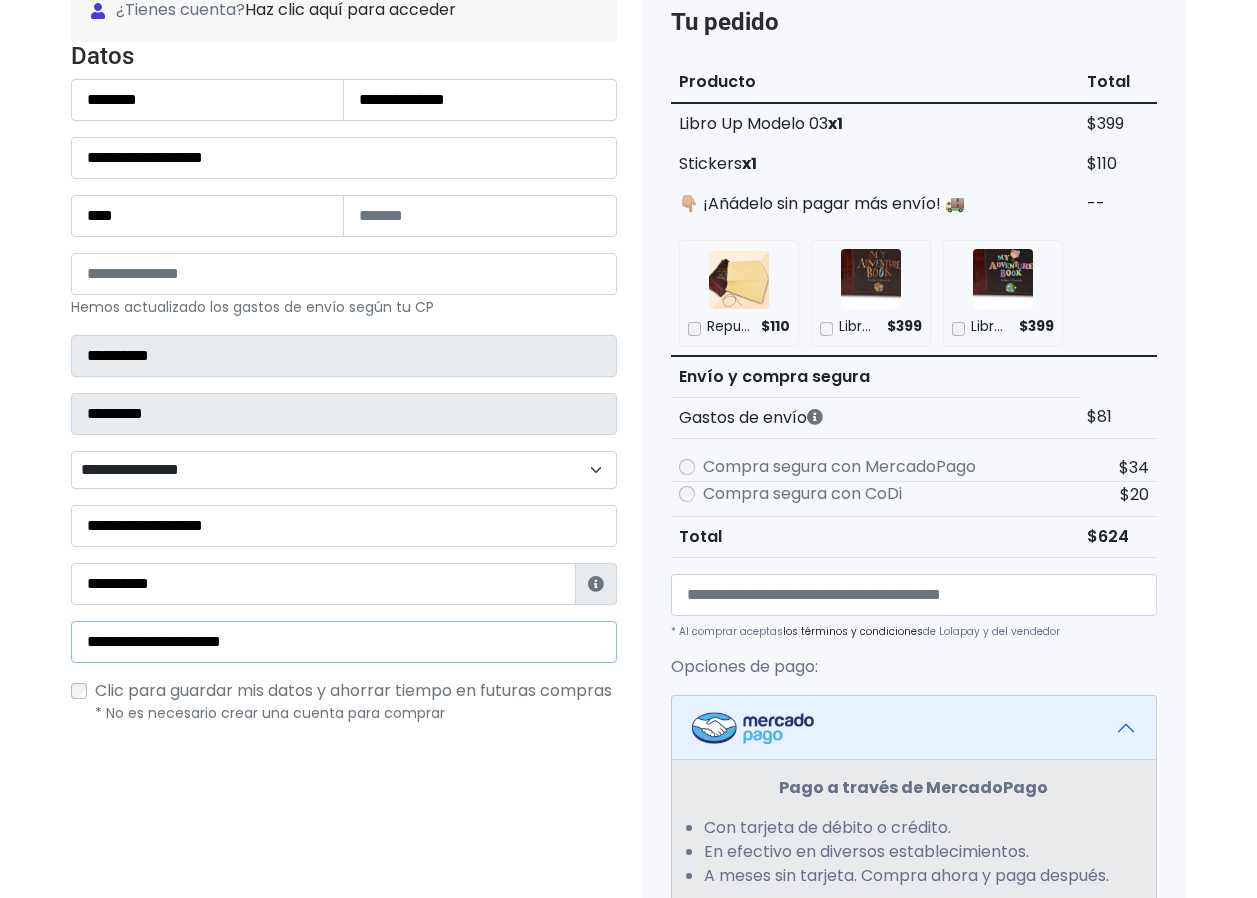 scroll, scrollTop: 405, scrollLeft: 0, axis: vertical 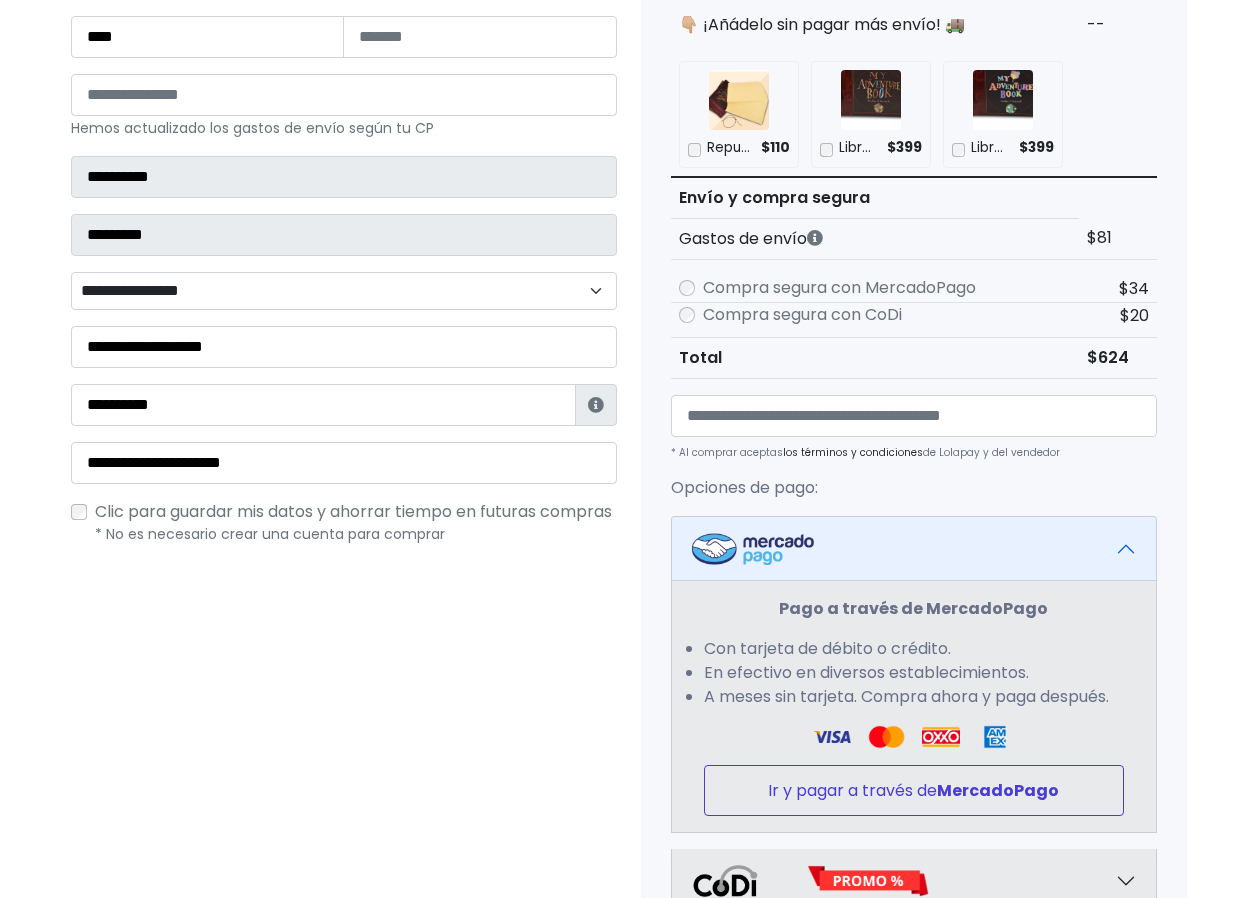 click on "Ir y pagar a través de  MercadoPago" at bounding box center [914, 790] 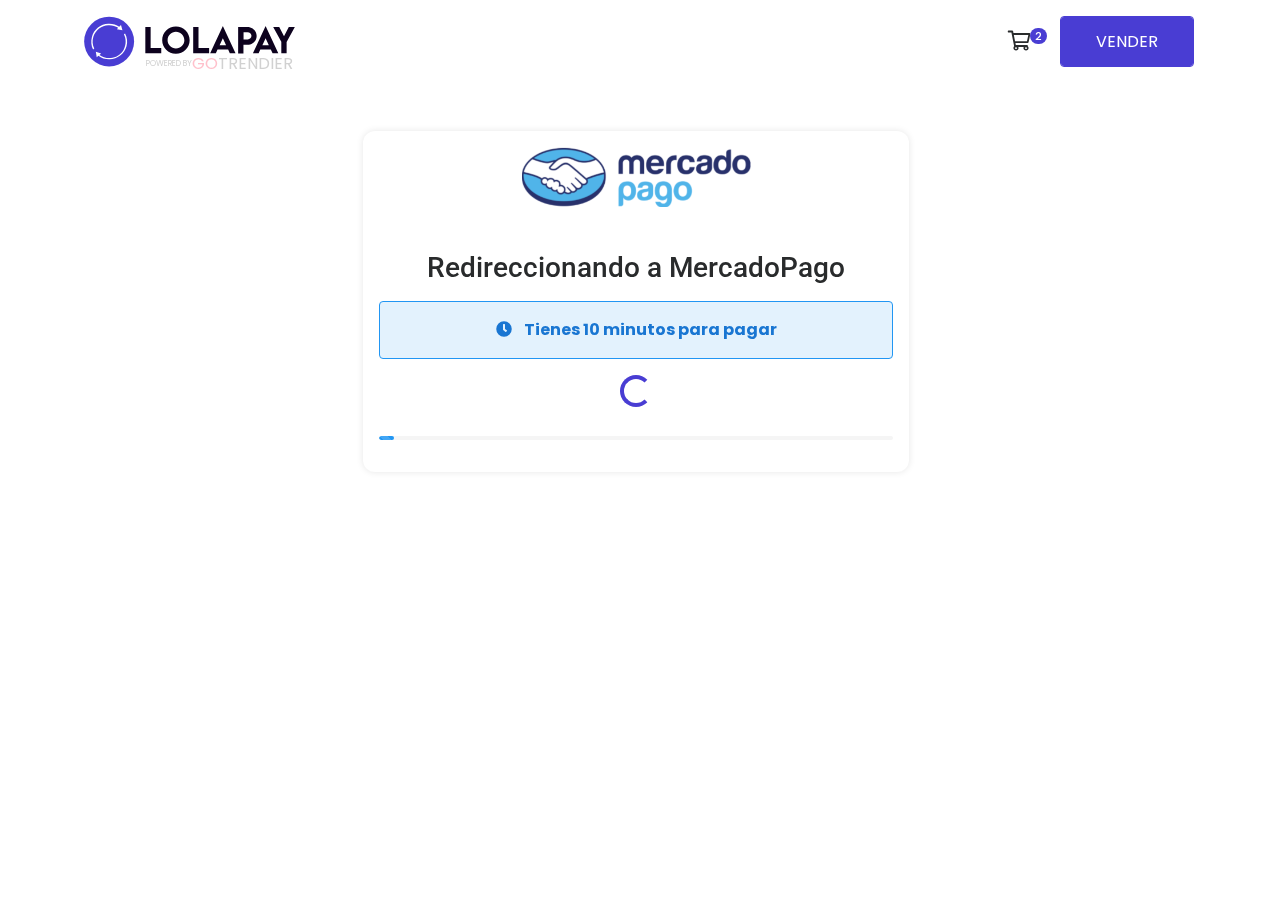 scroll, scrollTop: 0, scrollLeft: 0, axis: both 